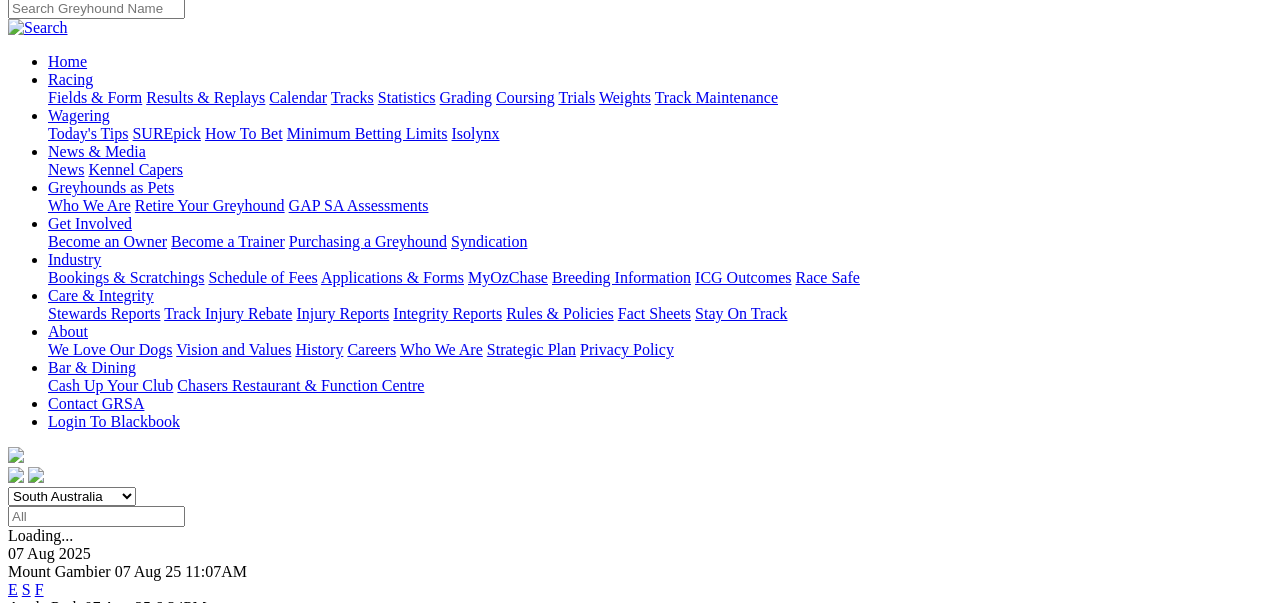 scroll, scrollTop: 133, scrollLeft: 0, axis: vertical 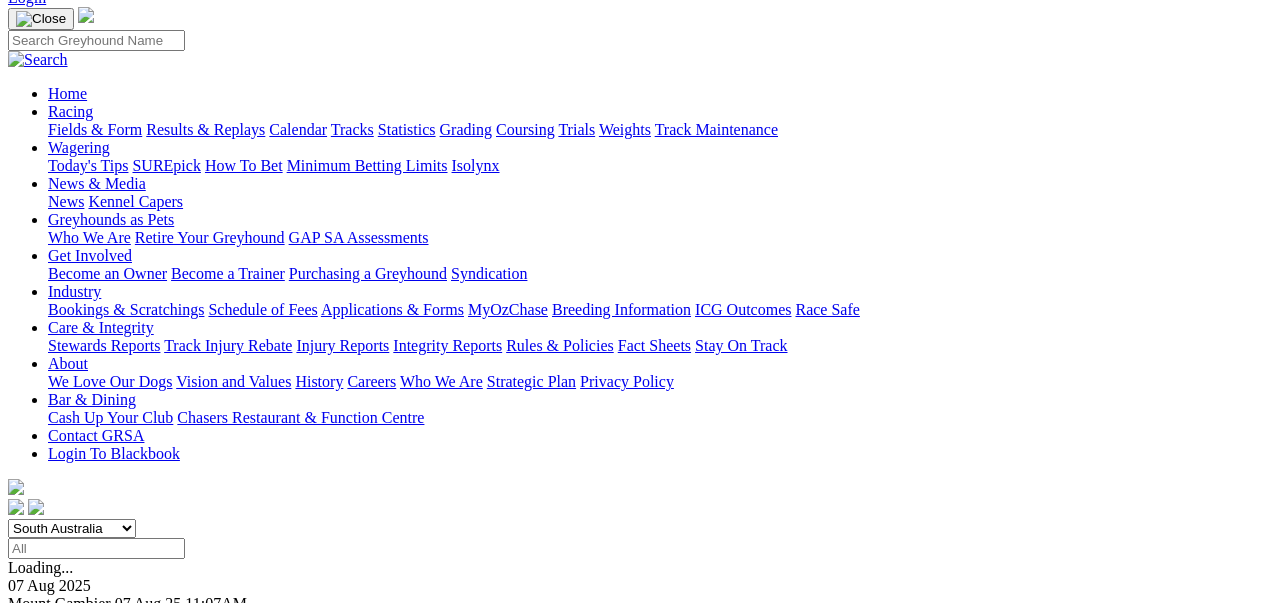 click on "South Australia
New South Wales
Northern Territory
Queensland
Tasmania
Victoria
Western Australia" at bounding box center (72, 528) 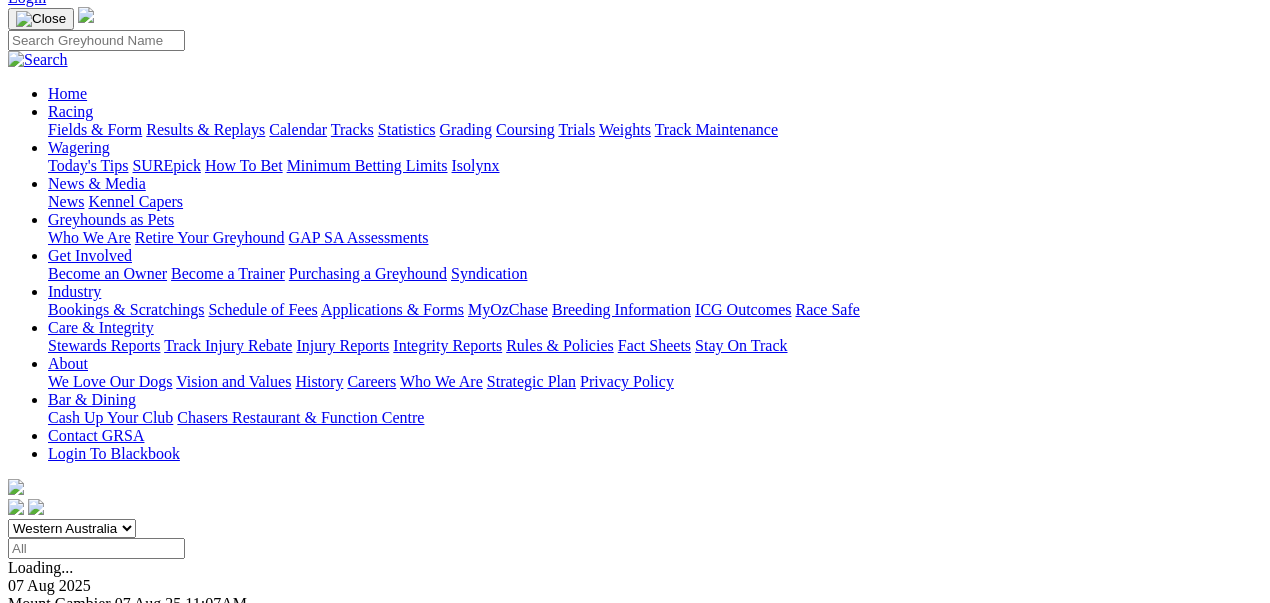 click on "South Australia
New South Wales
Northern Territory
Queensland
Tasmania
Victoria
Western Australia" at bounding box center [72, 528] 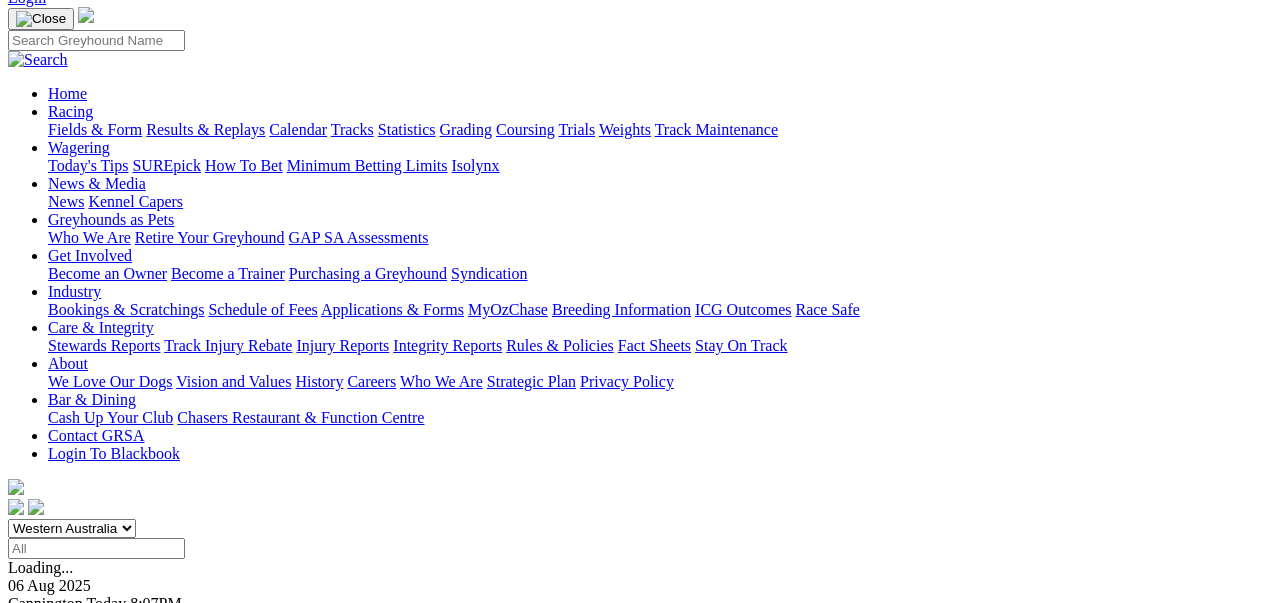 click on "E" at bounding box center (13, 621) 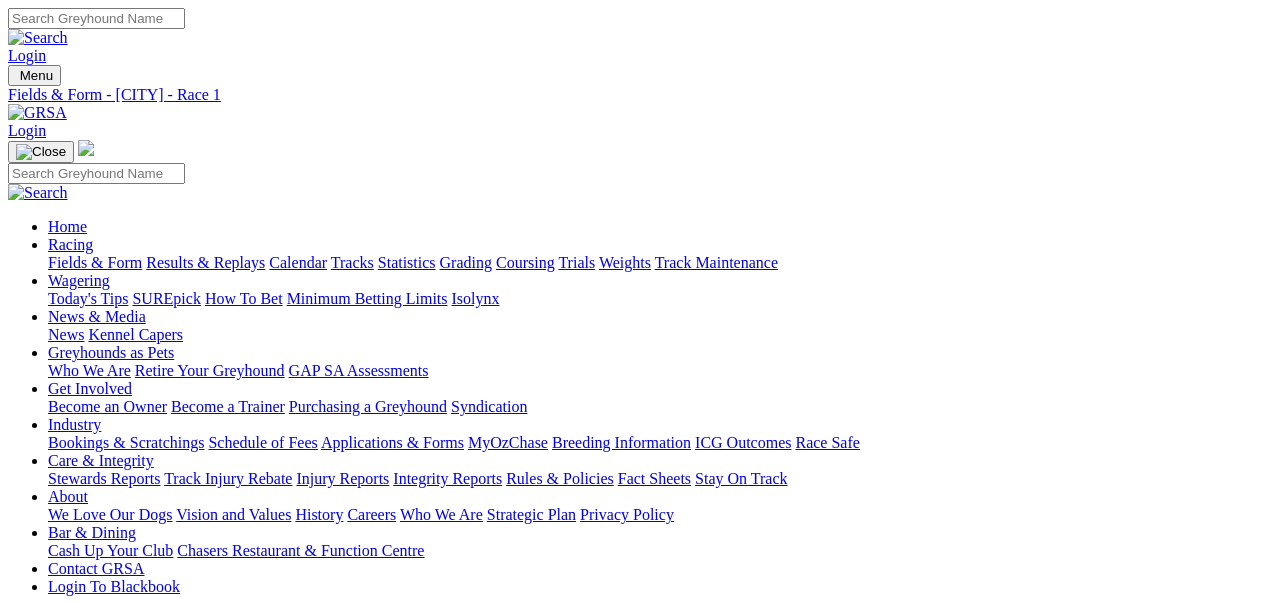 scroll, scrollTop: 0, scrollLeft: 0, axis: both 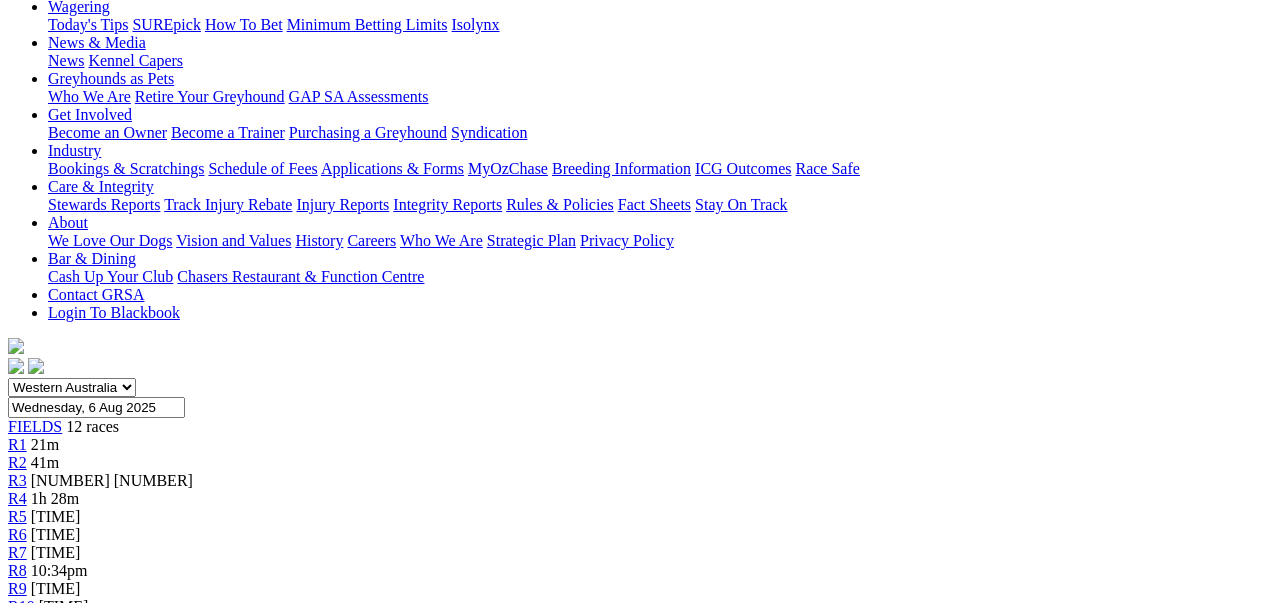 click on "1h 28m" at bounding box center [55, 498] 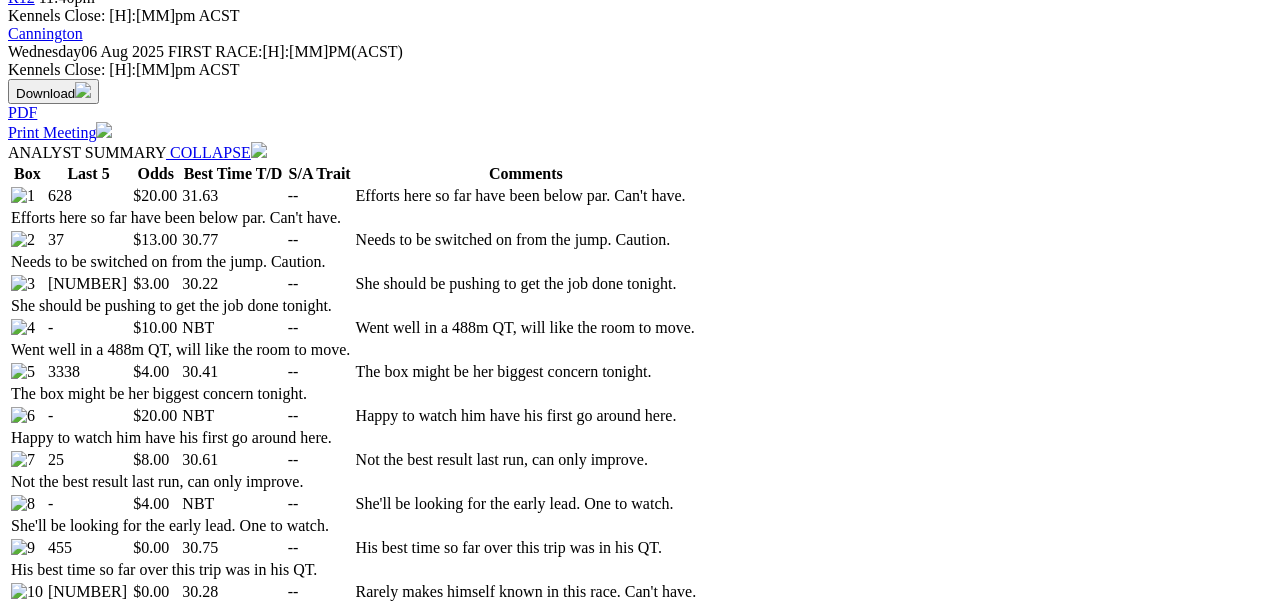 scroll, scrollTop: 933, scrollLeft: 0, axis: vertical 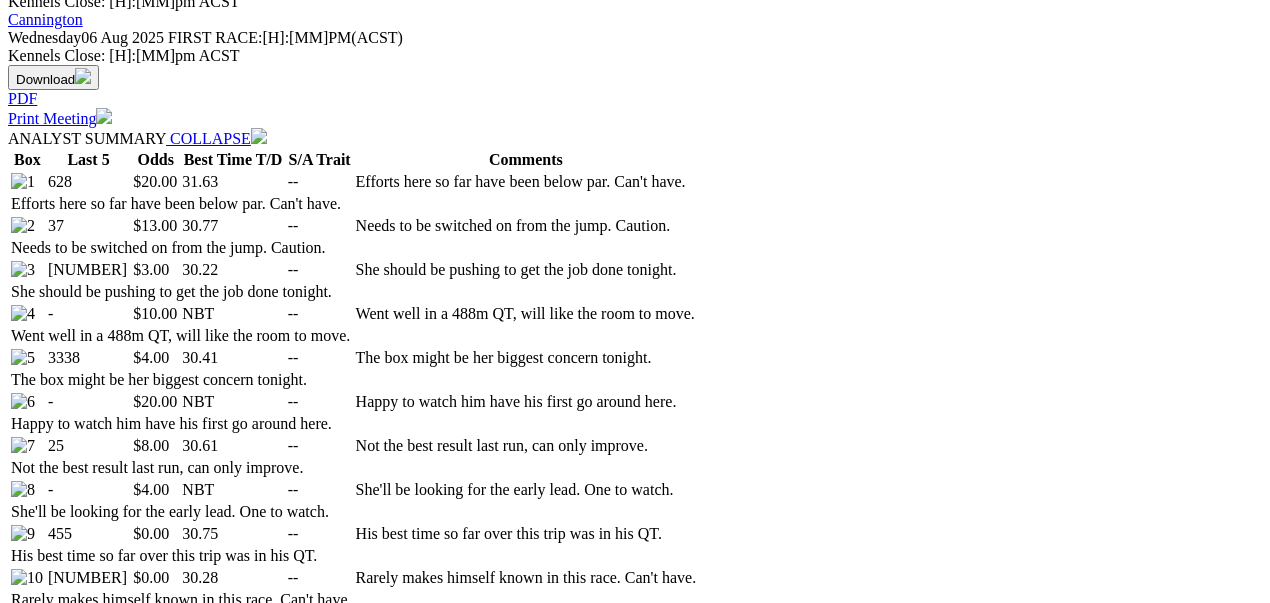 click on "5
10
20
Career" at bounding box center [238, 1136] 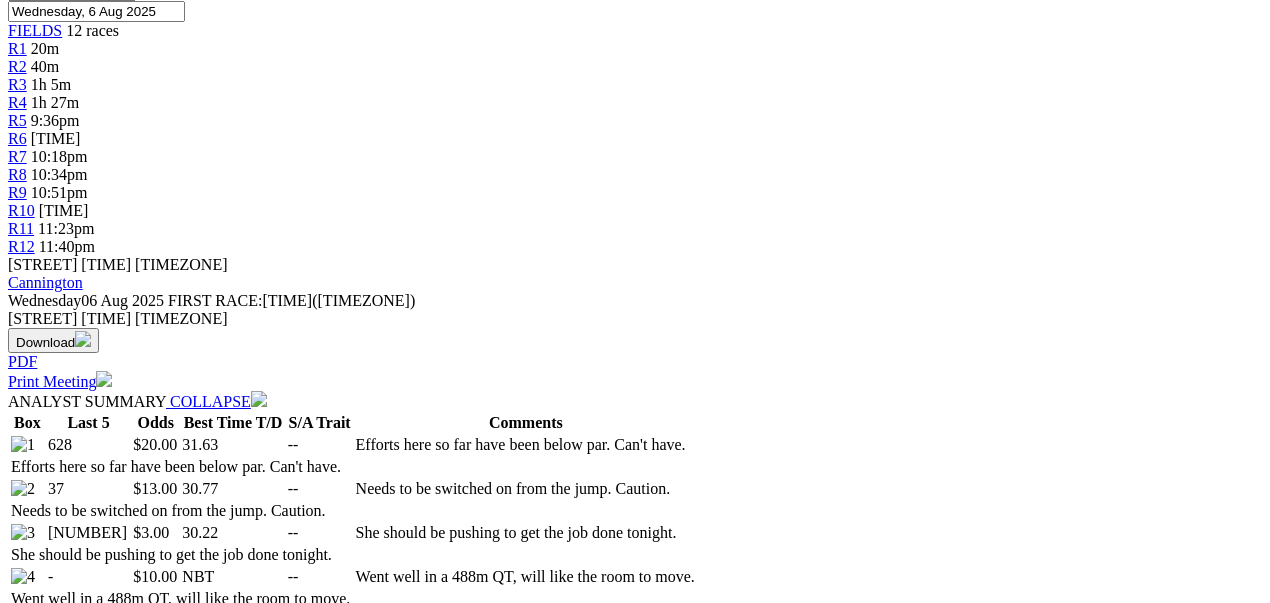 scroll, scrollTop: 800, scrollLeft: 0, axis: vertical 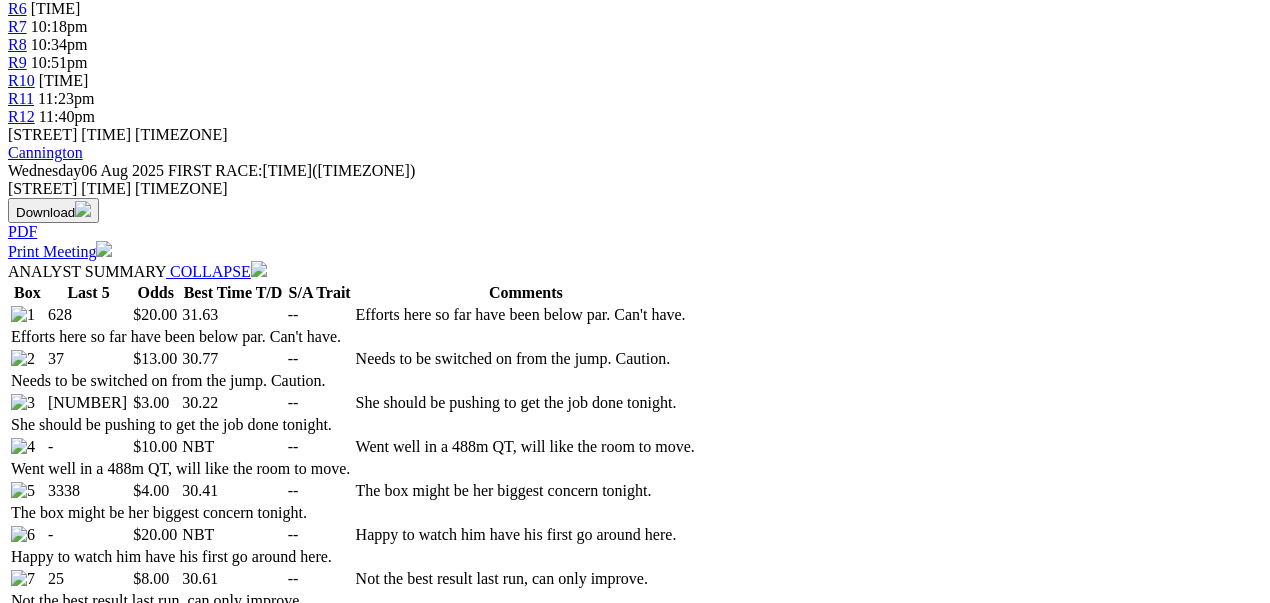 click on "Expert Form" at bounding box center [88, 1198] 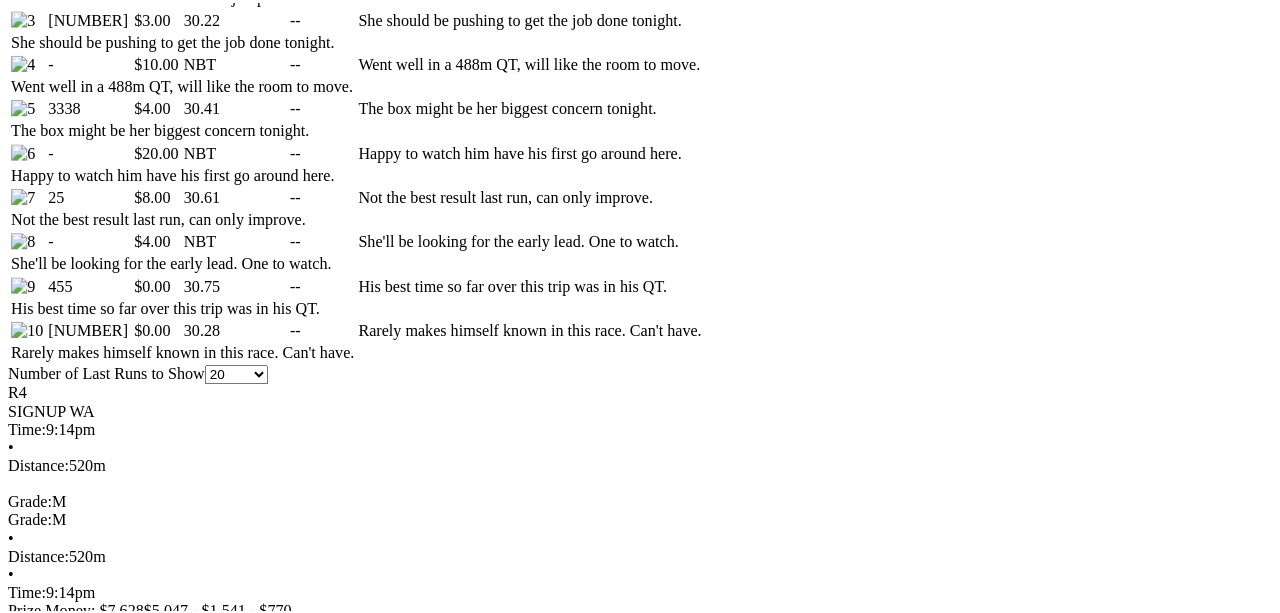scroll, scrollTop: 1200, scrollLeft: 0, axis: vertical 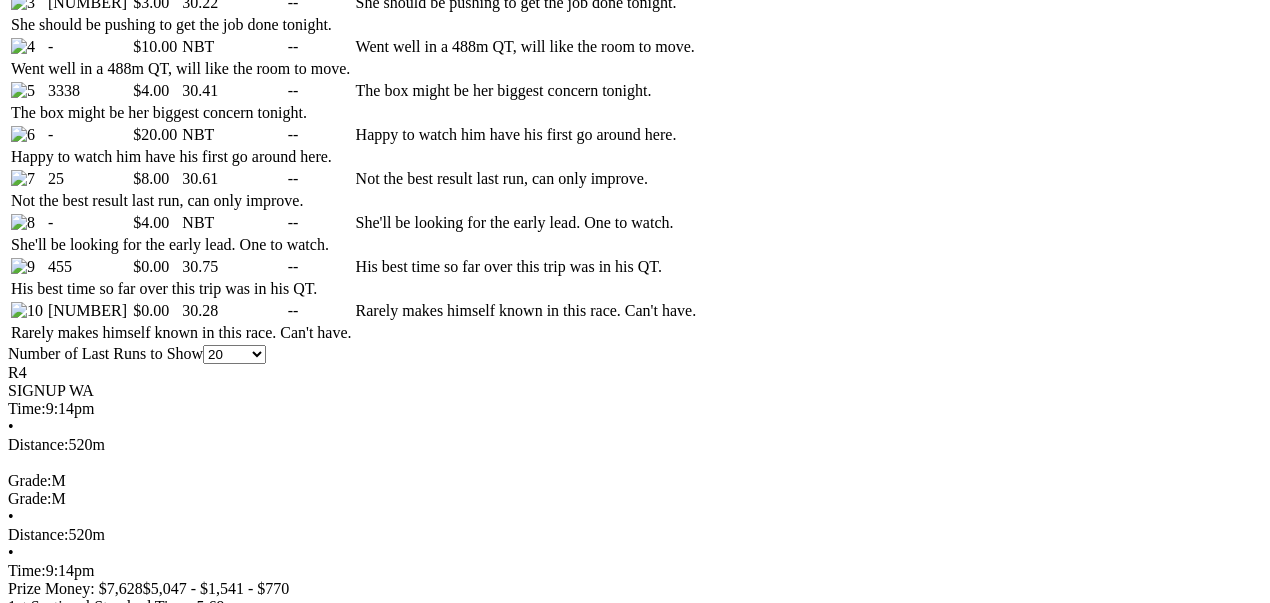 click at bounding box center (913, 11428) 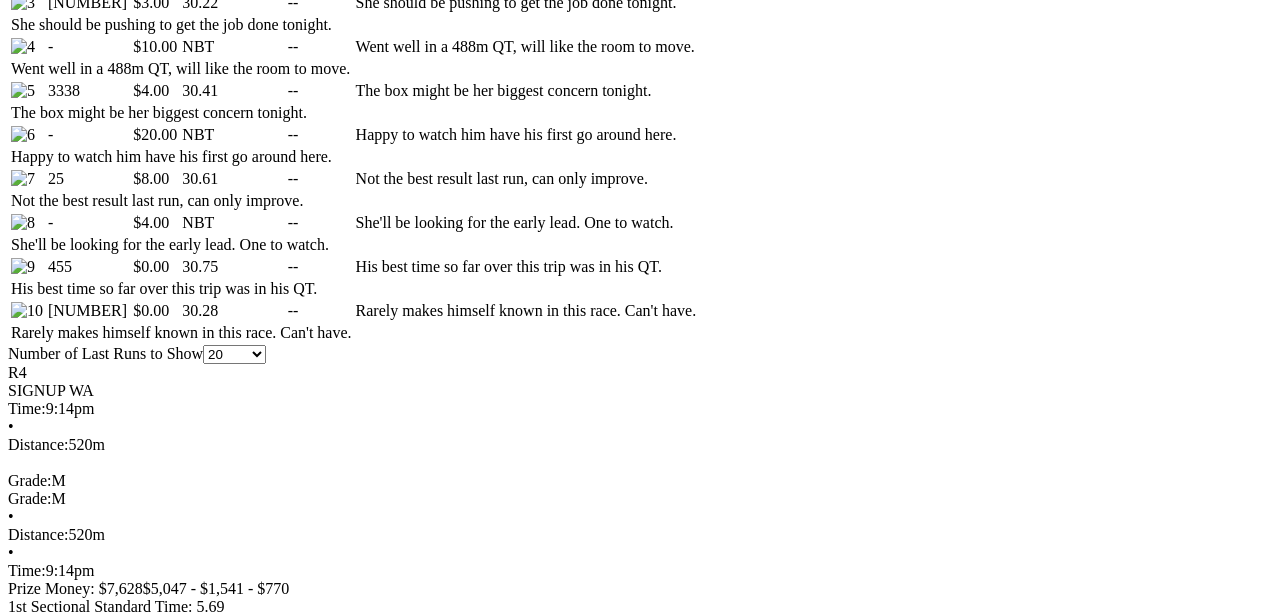 click on "[SUBURB] - Race 3" at bounding box center (630, 33823) 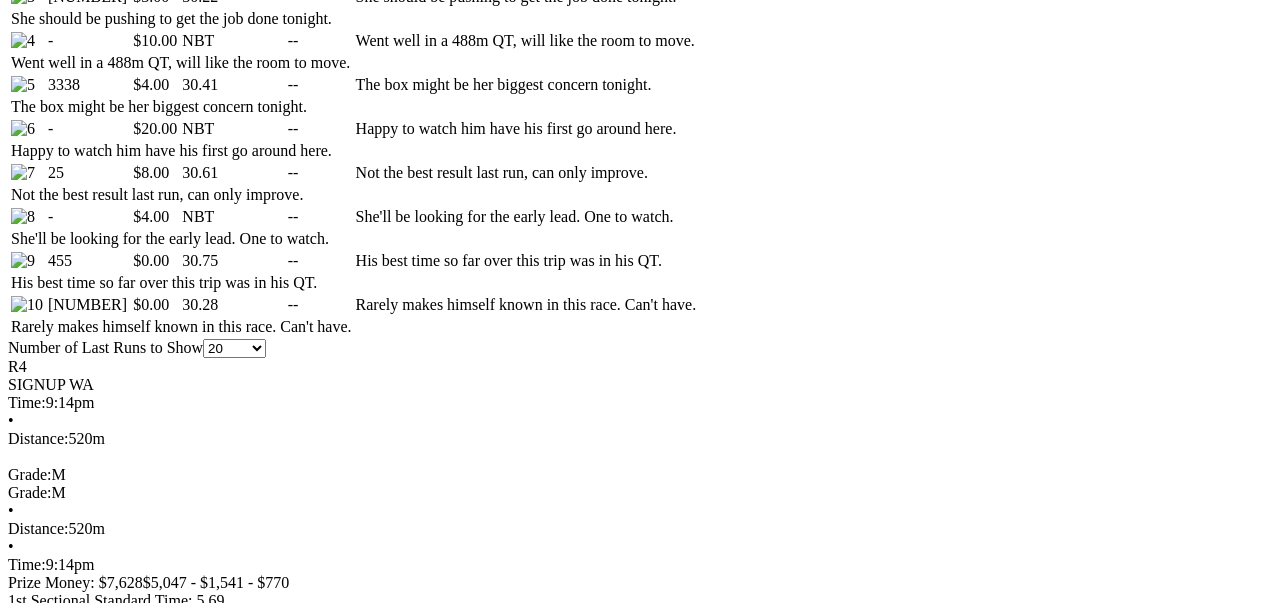 scroll, scrollTop: 1200, scrollLeft: 0, axis: vertical 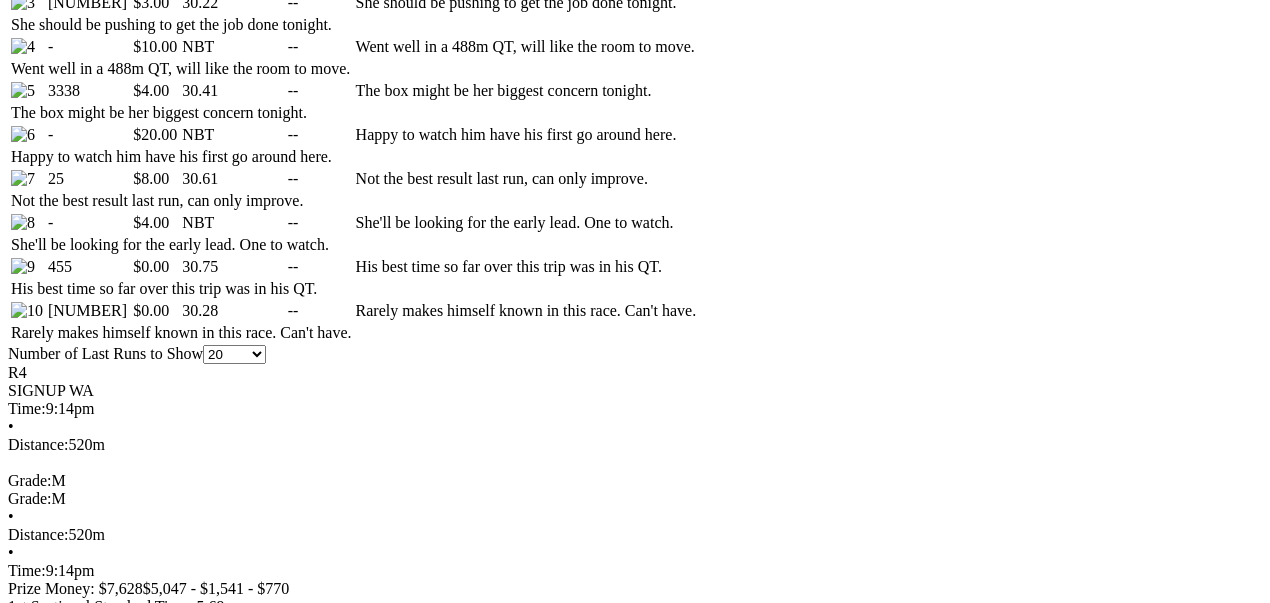 click at bounding box center [913, 11428] 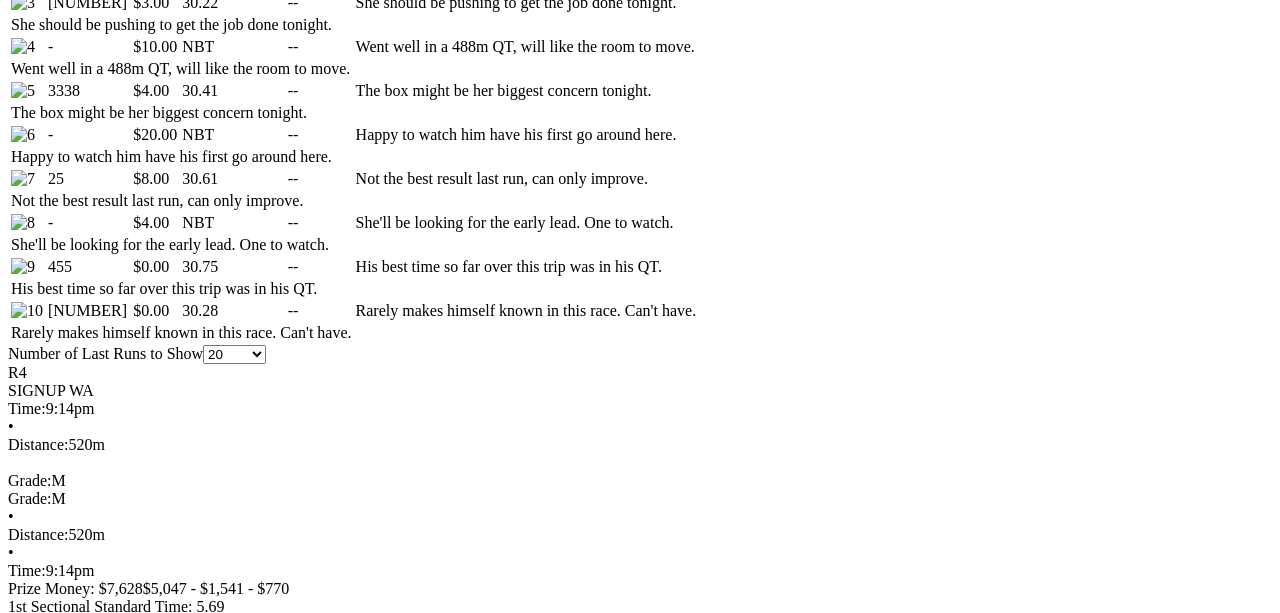 click at bounding box center [16, 33579] 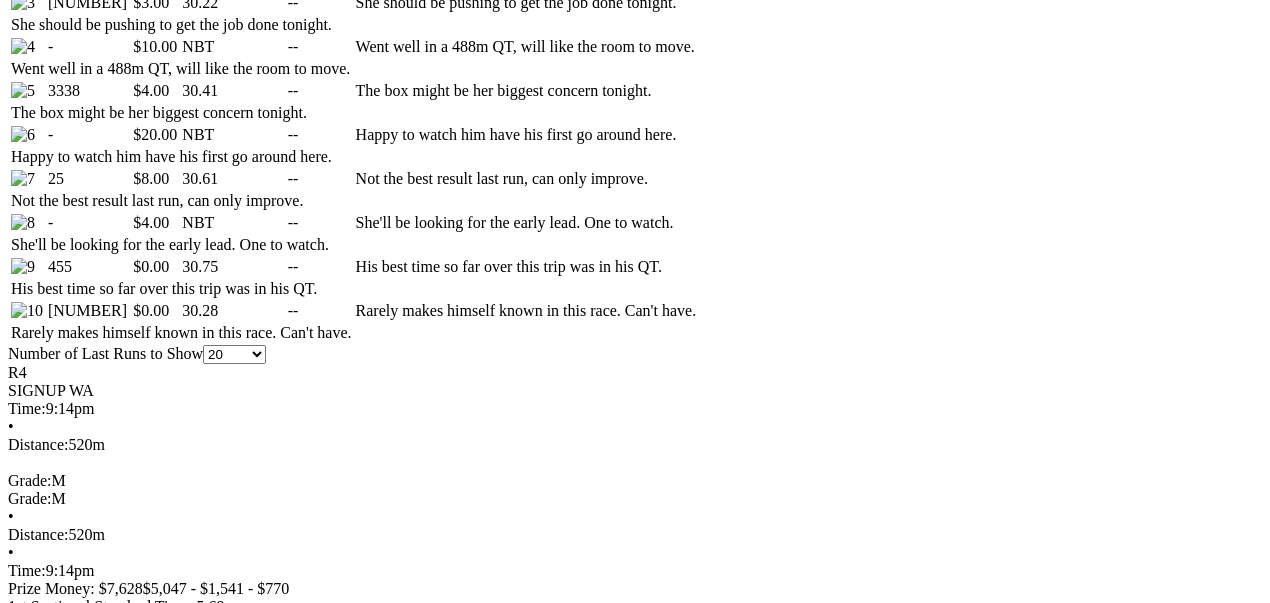 click at bounding box center [913, 11406] 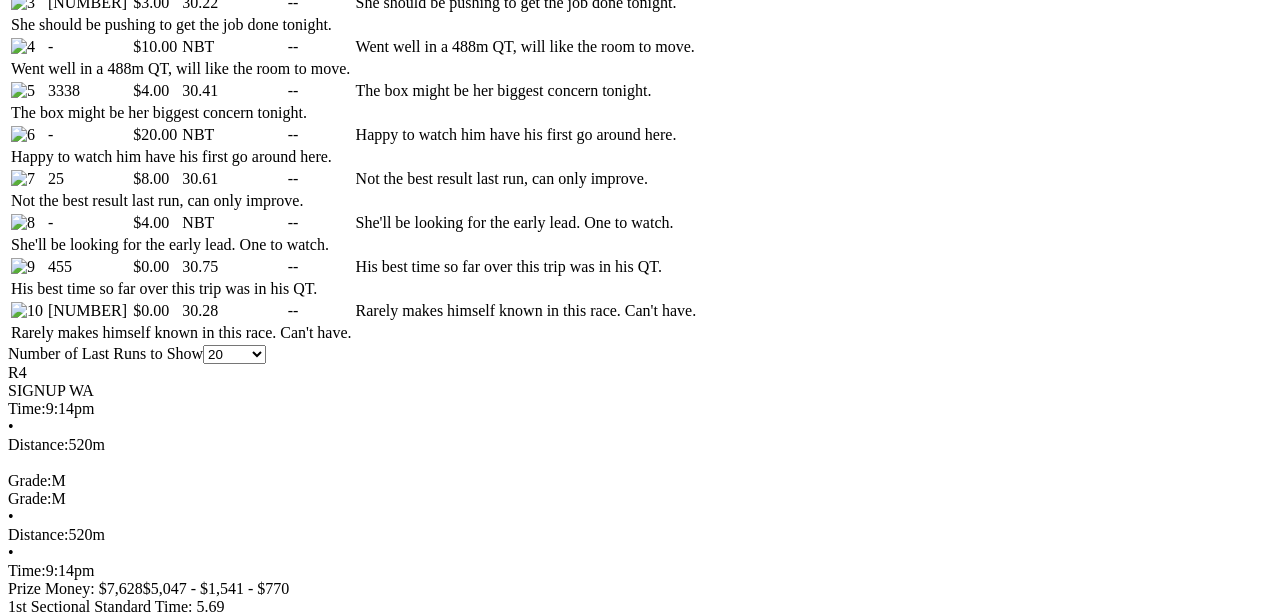 click on "[SUBURB] - Race 2" at bounding box center [635, 33804] 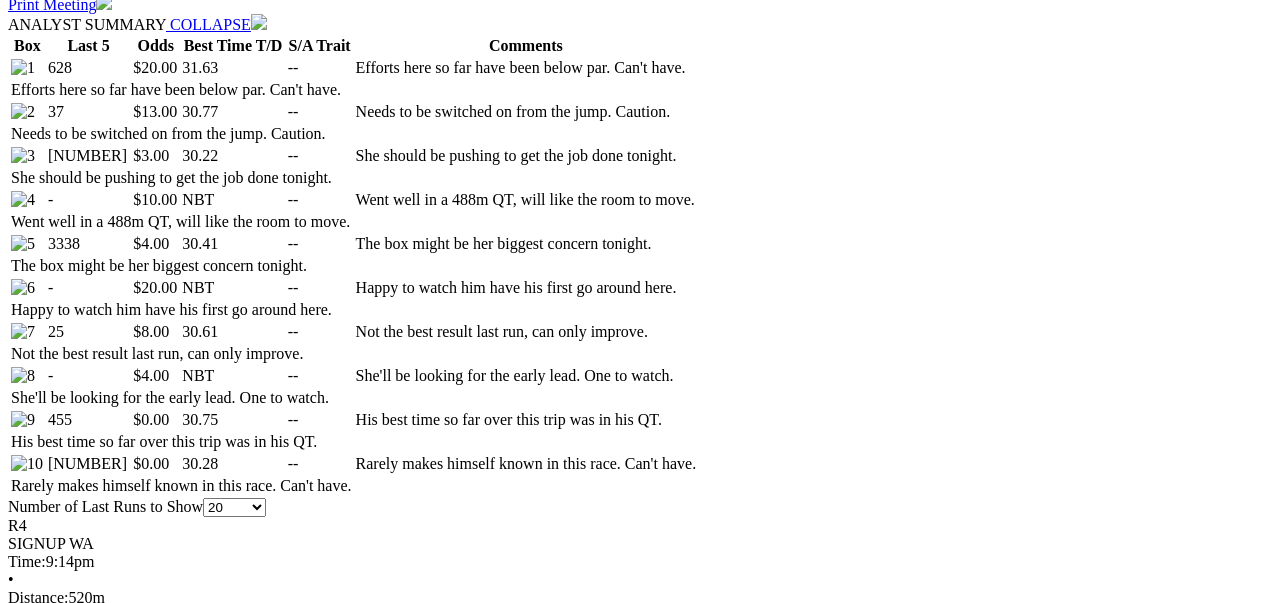 scroll, scrollTop: 1066, scrollLeft: 0, axis: vertical 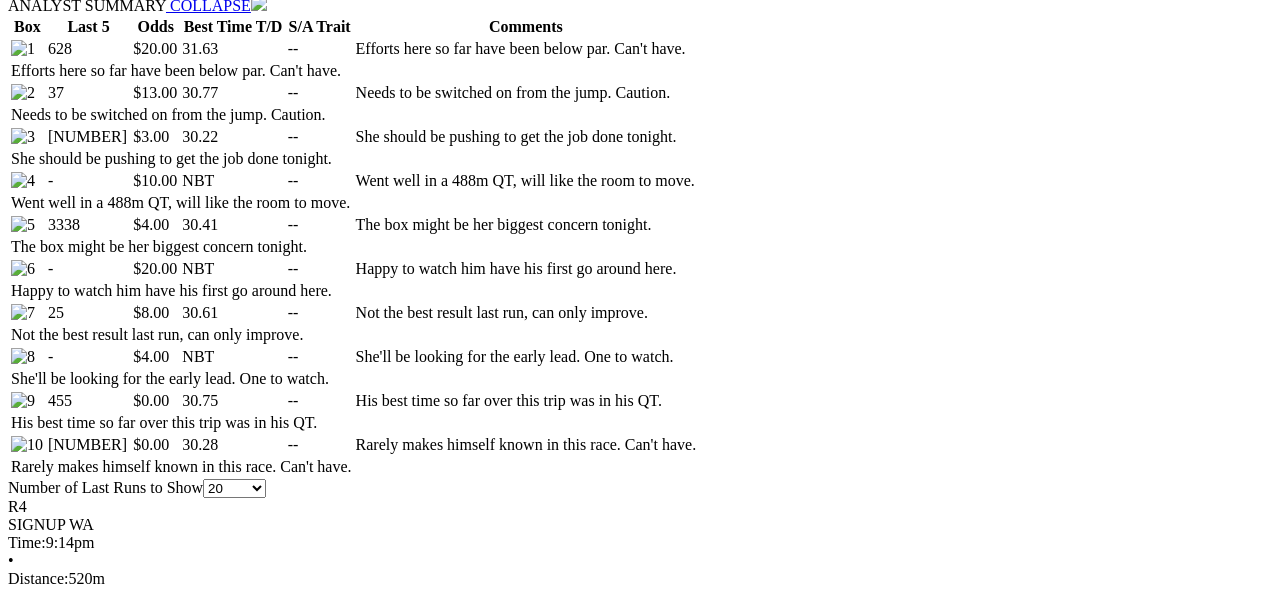 click at bounding box center (913, 11518) 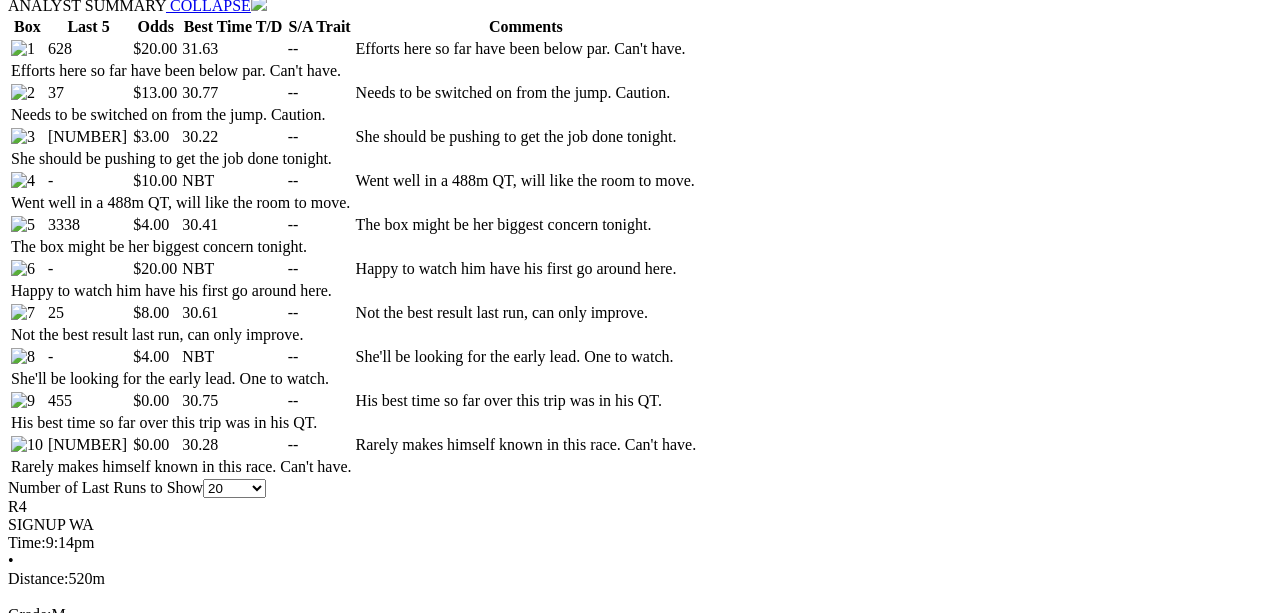 click at bounding box center (16, 33713) 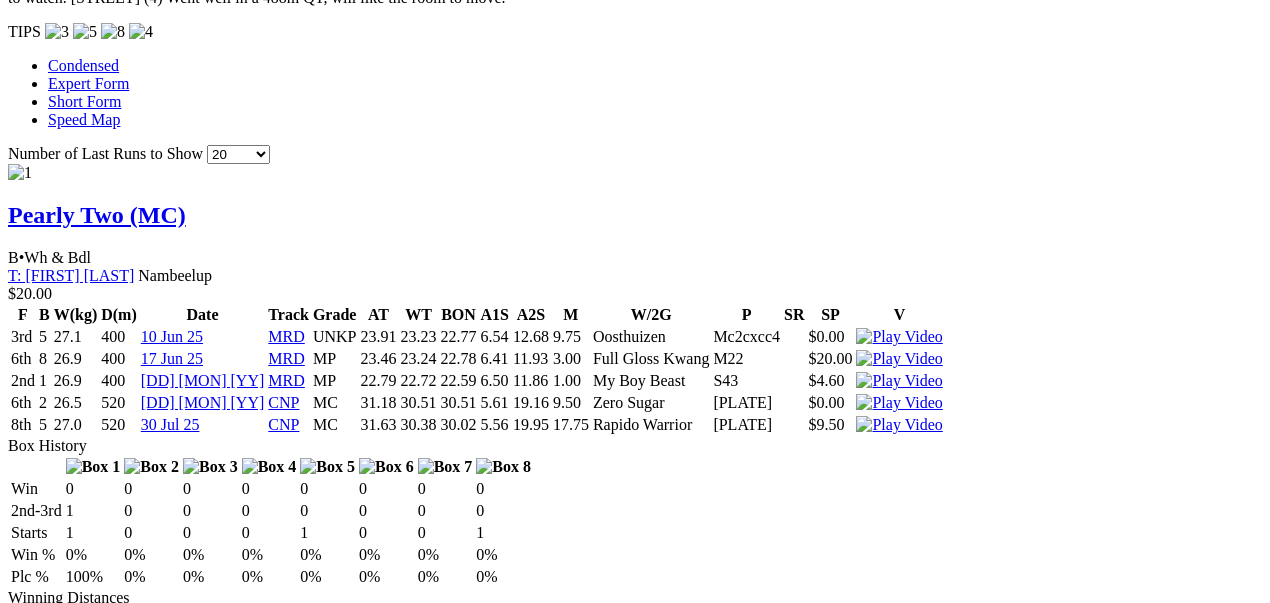 scroll, scrollTop: 1933, scrollLeft: 0, axis: vertical 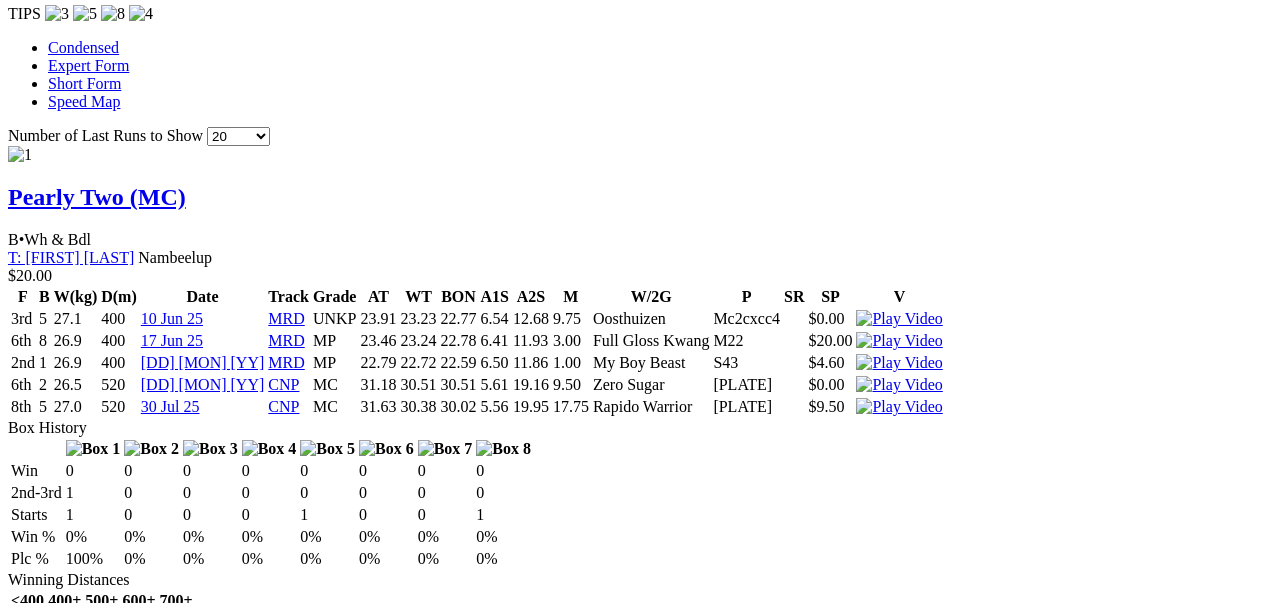 click at bounding box center [898, 11651] 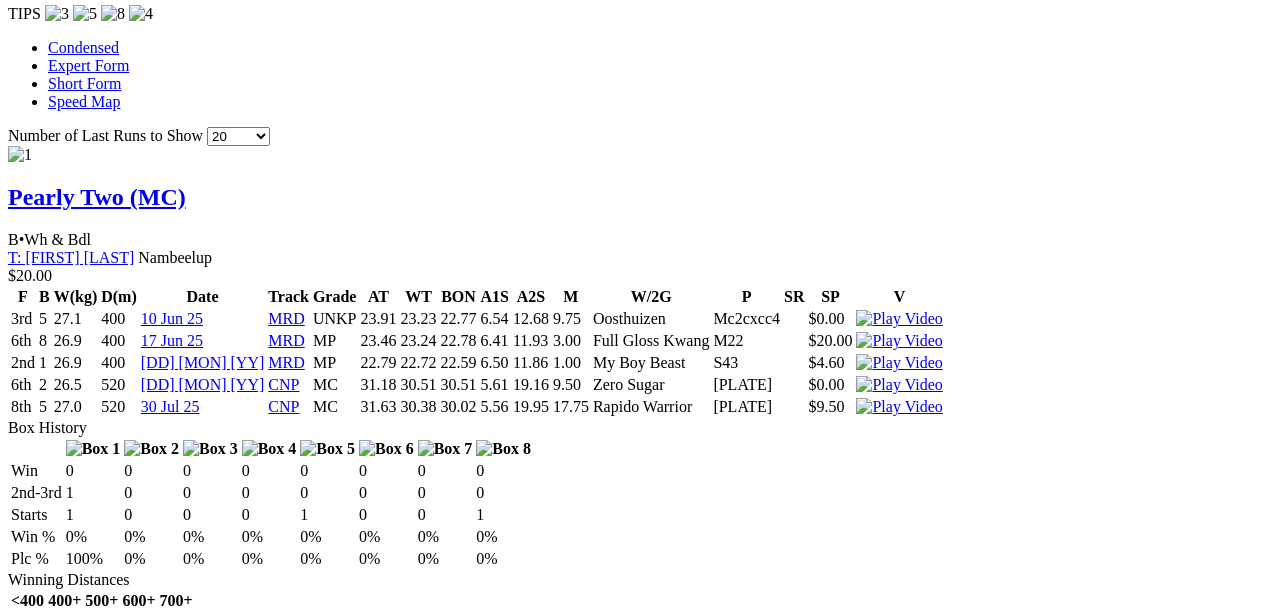 click at bounding box center [16, 32846] 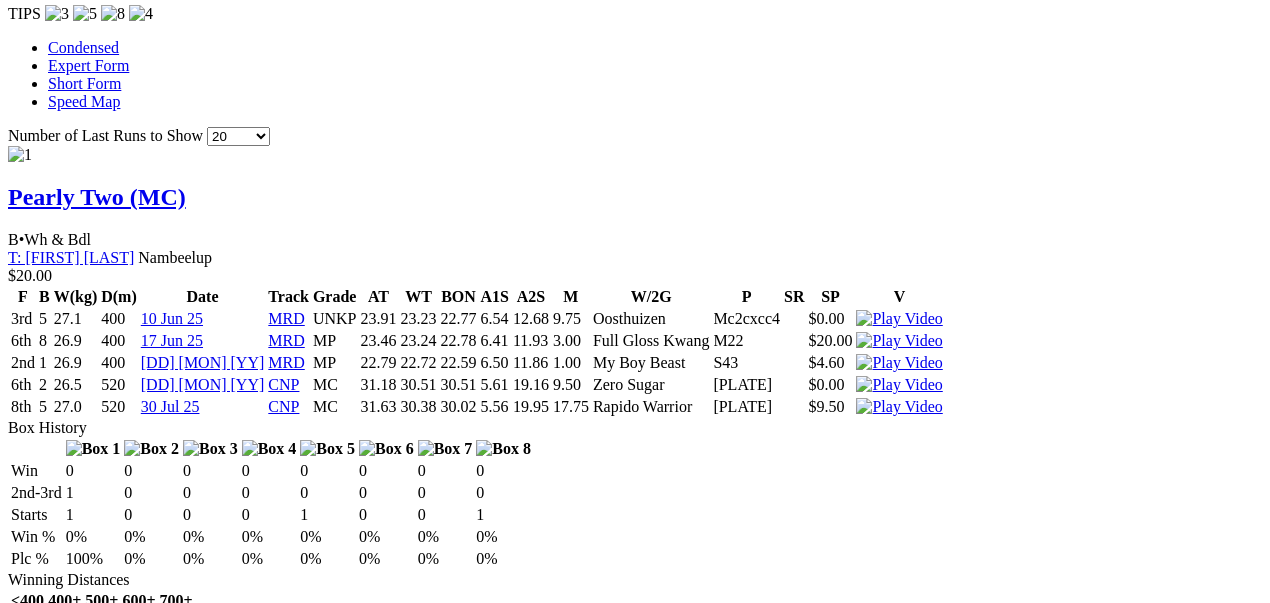 click at bounding box center (898, 11629) 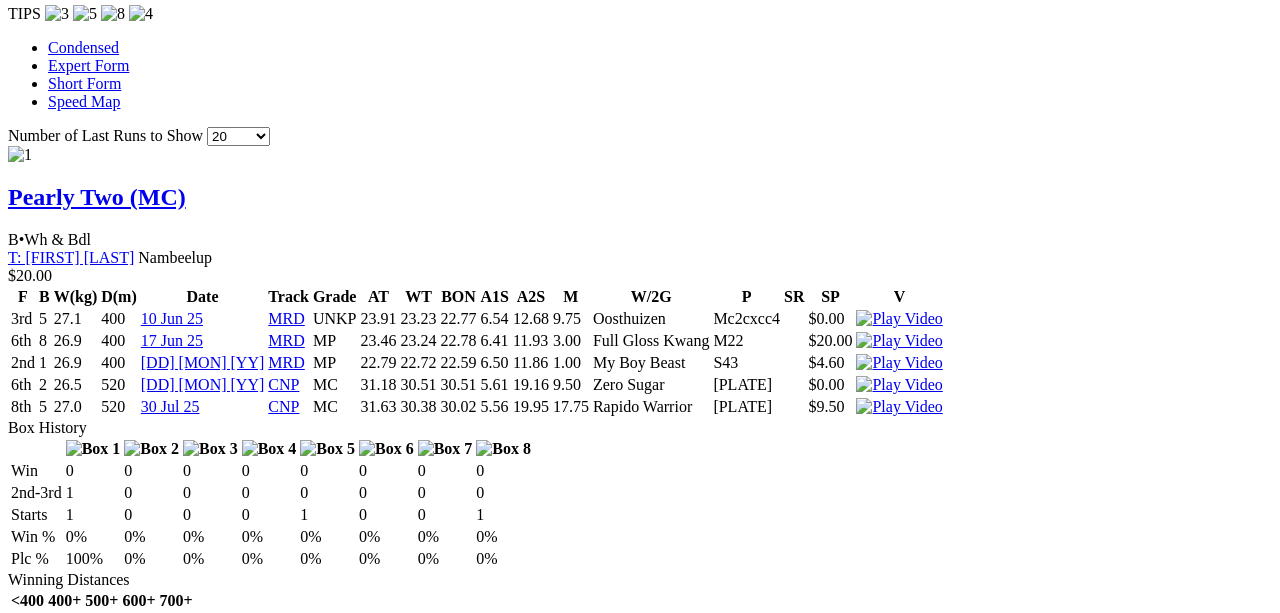 click at bounding box center (16, 32846) 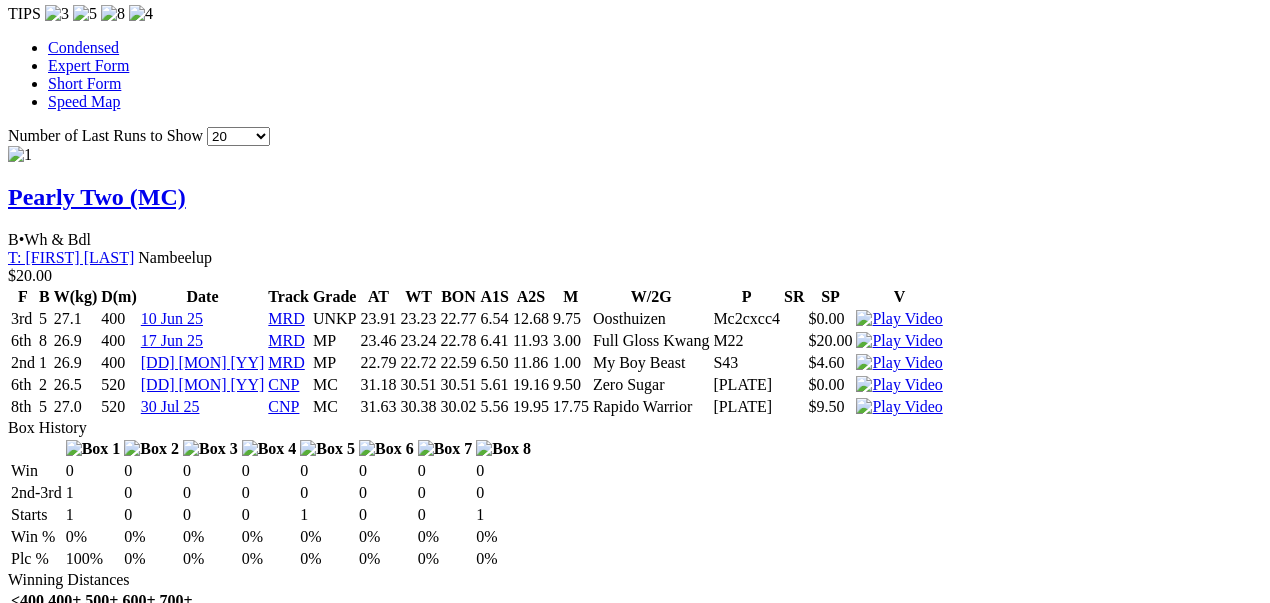click at bounding box center (898, 11607) 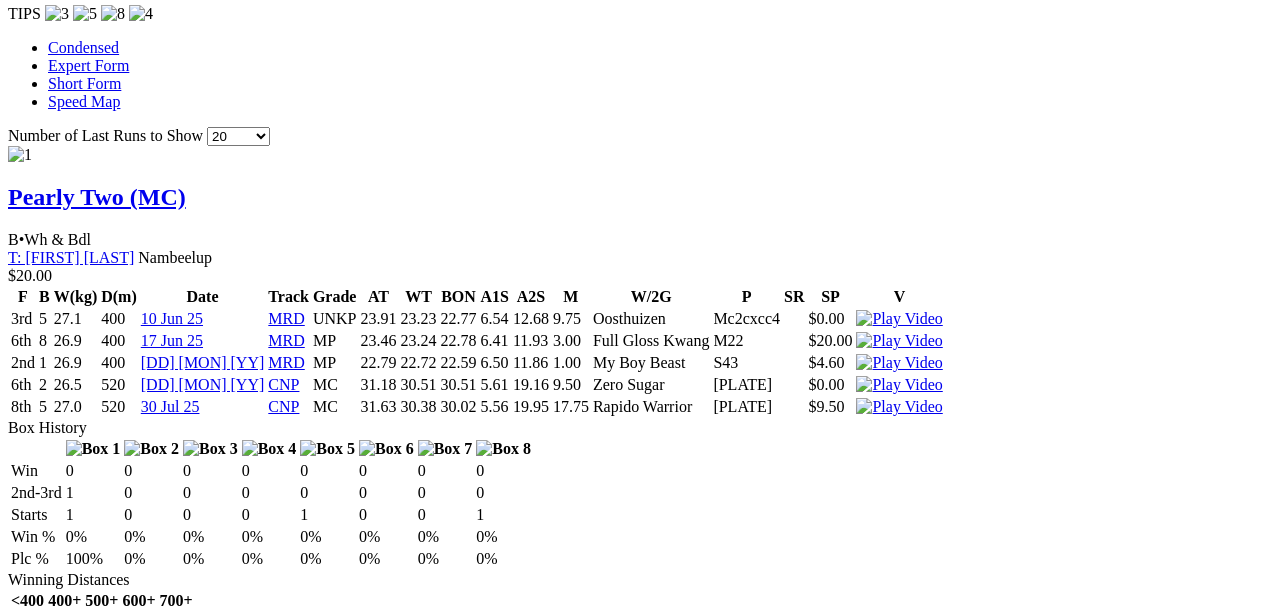 click at bounding box center (16, 32846) 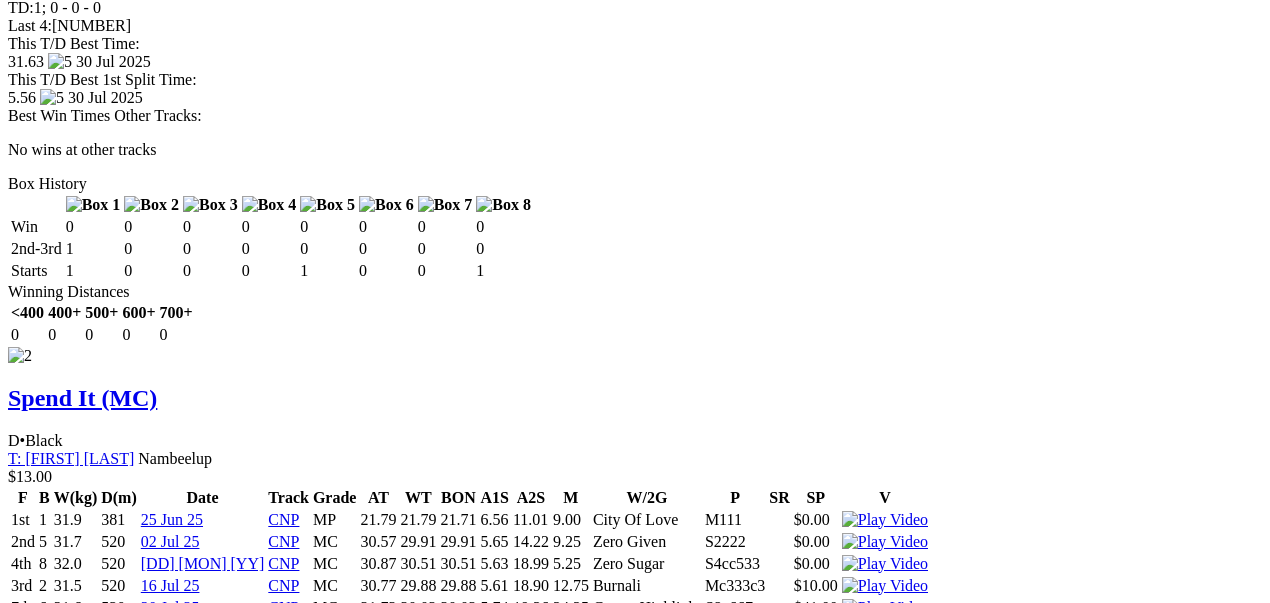scroll, scrollTop: 2800, scrollLeft: 0, axis: vertical 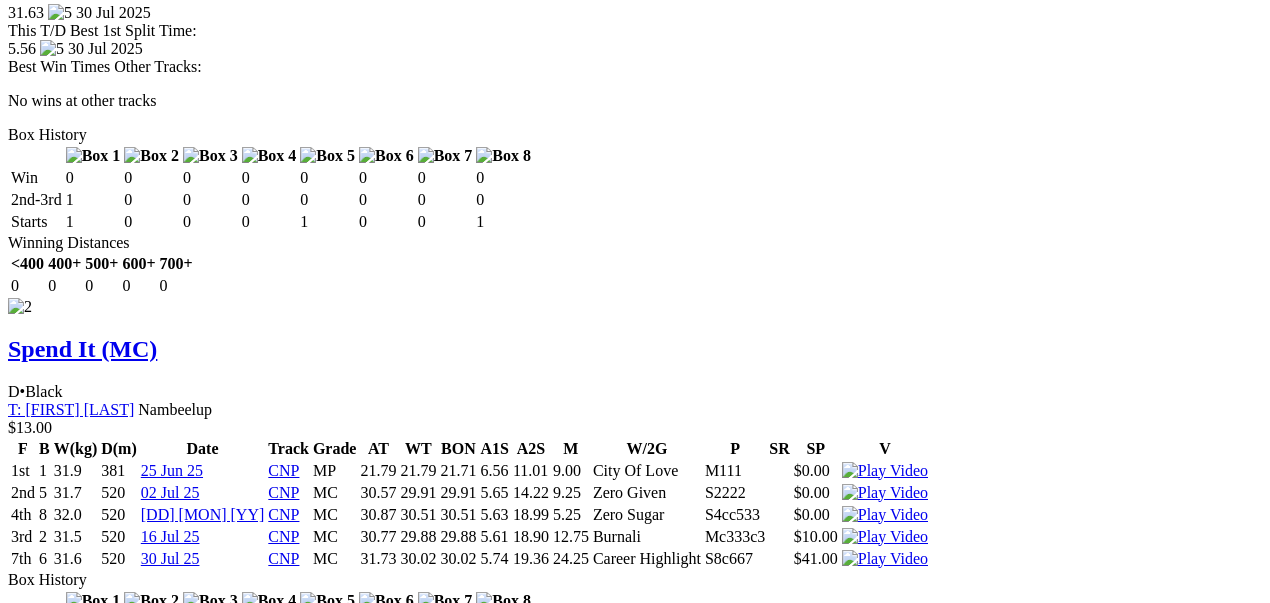 click at bounding box center [901, 11784] 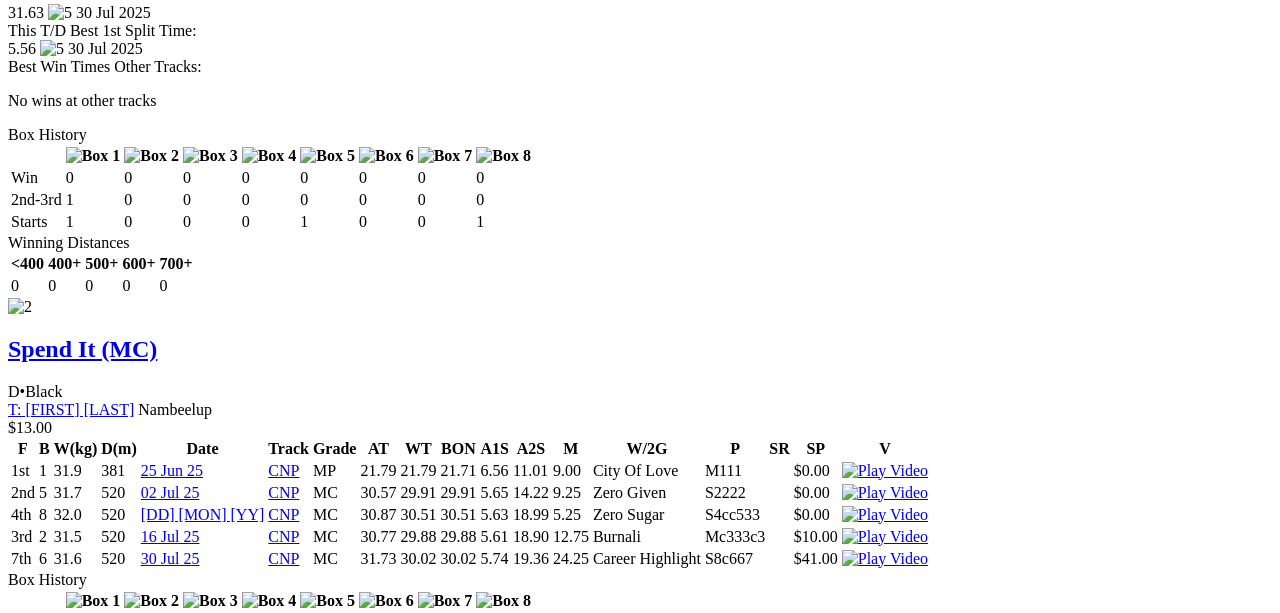 click at bounding box center [16, 31979] 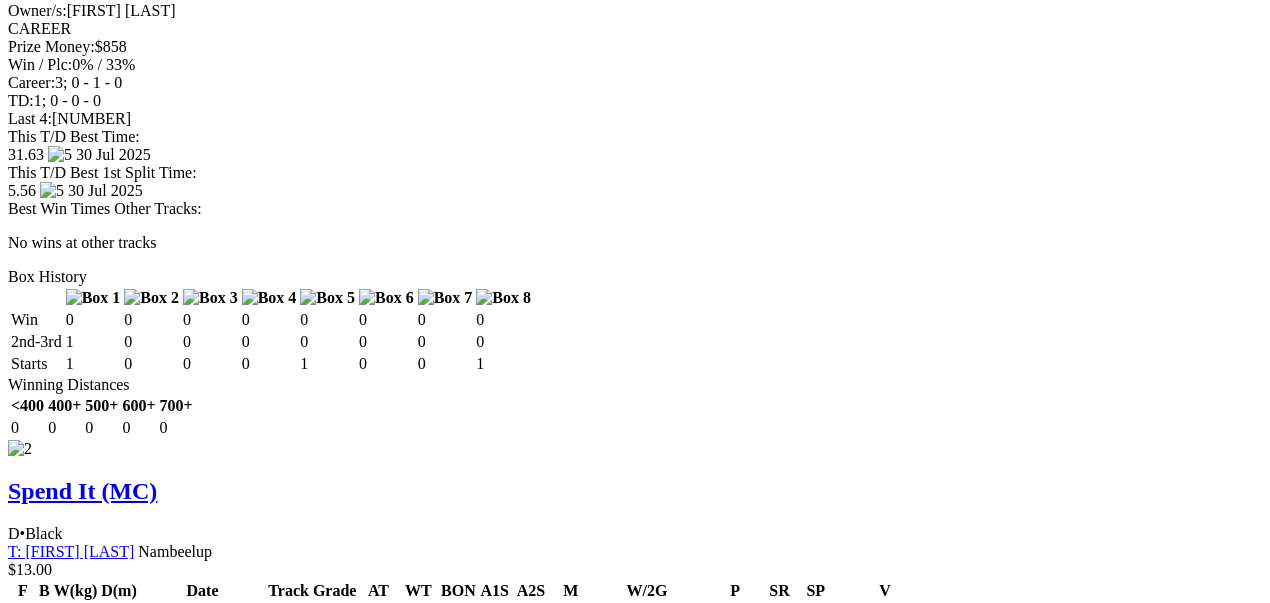 scroll, scrollTop: 2733, scrollLeft: 0, axis: vertical 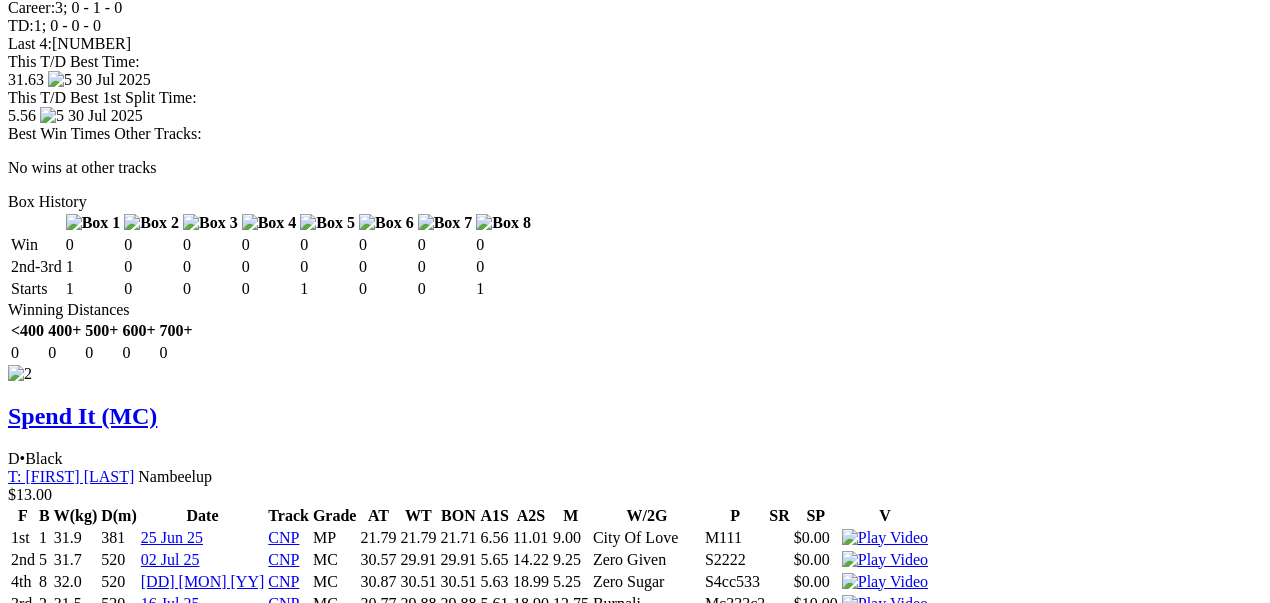 click at bounding box center (901, 11829) 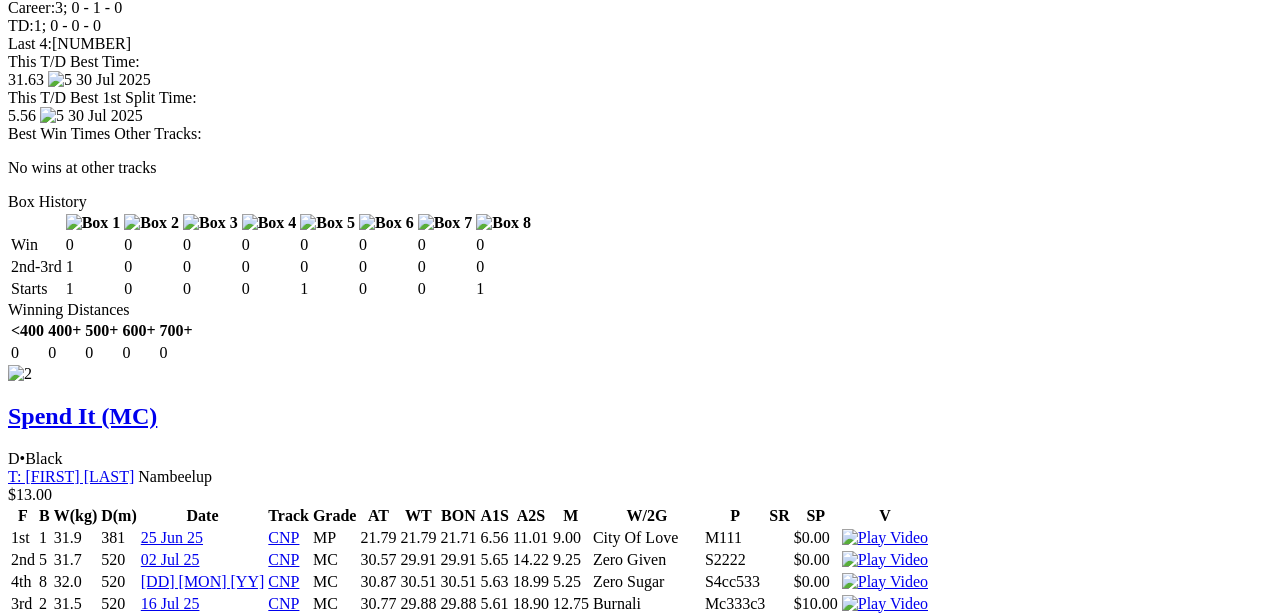 click at bounding box center (16, 32046) 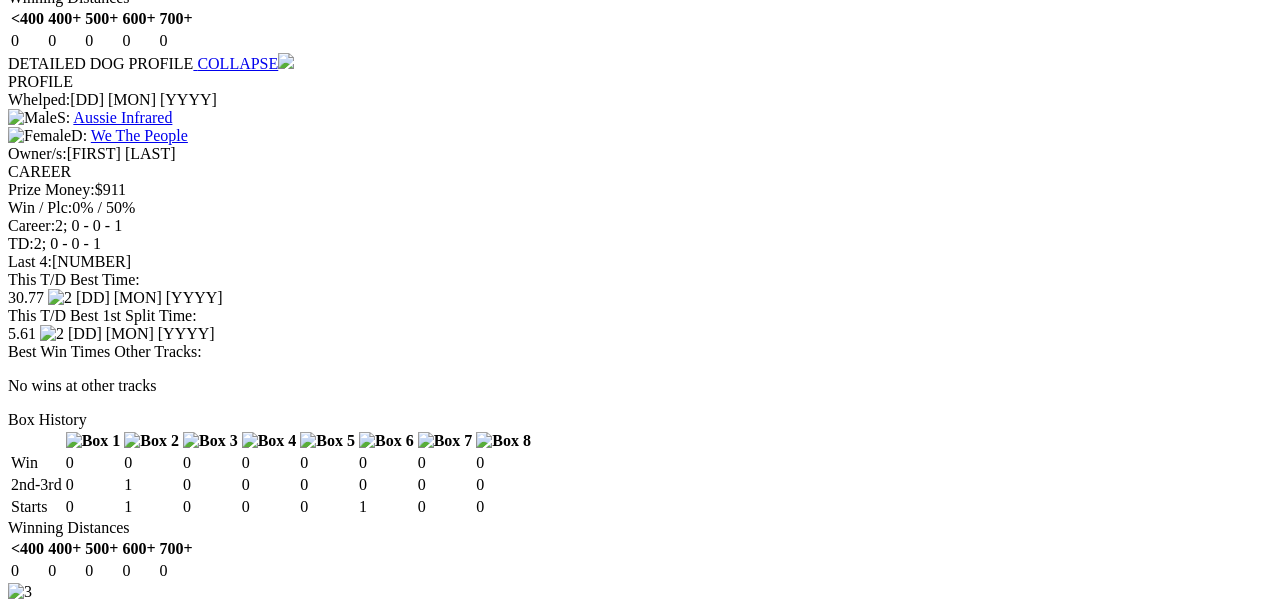 scroll, scrollTop: 3533, scrollLeft: 0, axis: vertical 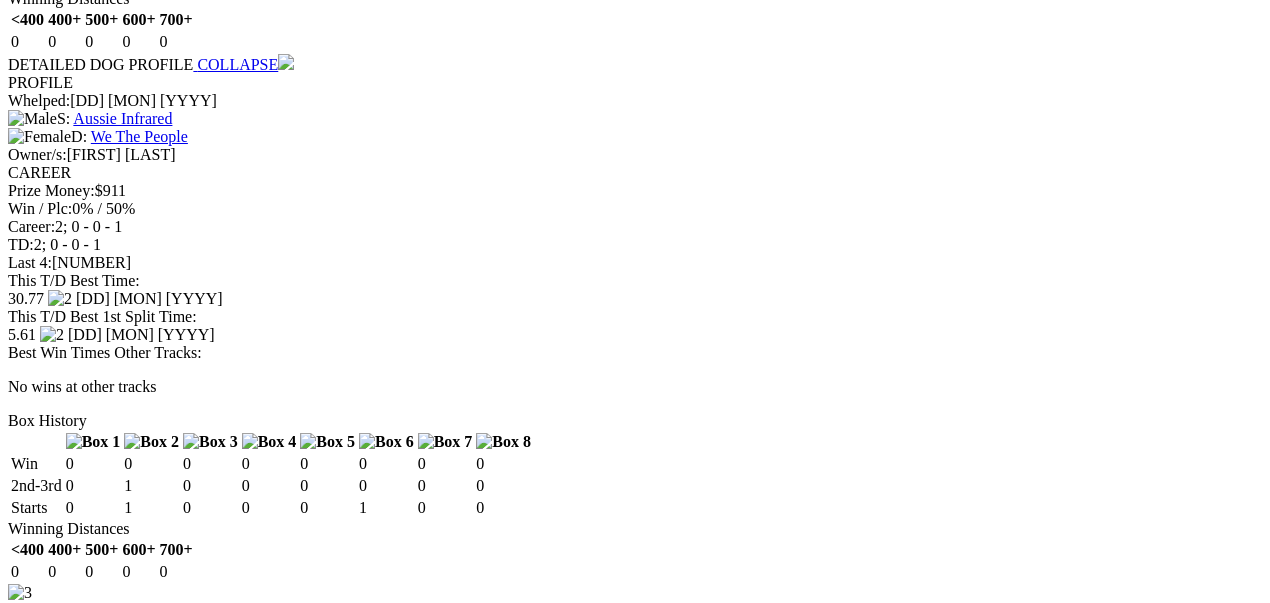 click at bounding box center [895, 11886] 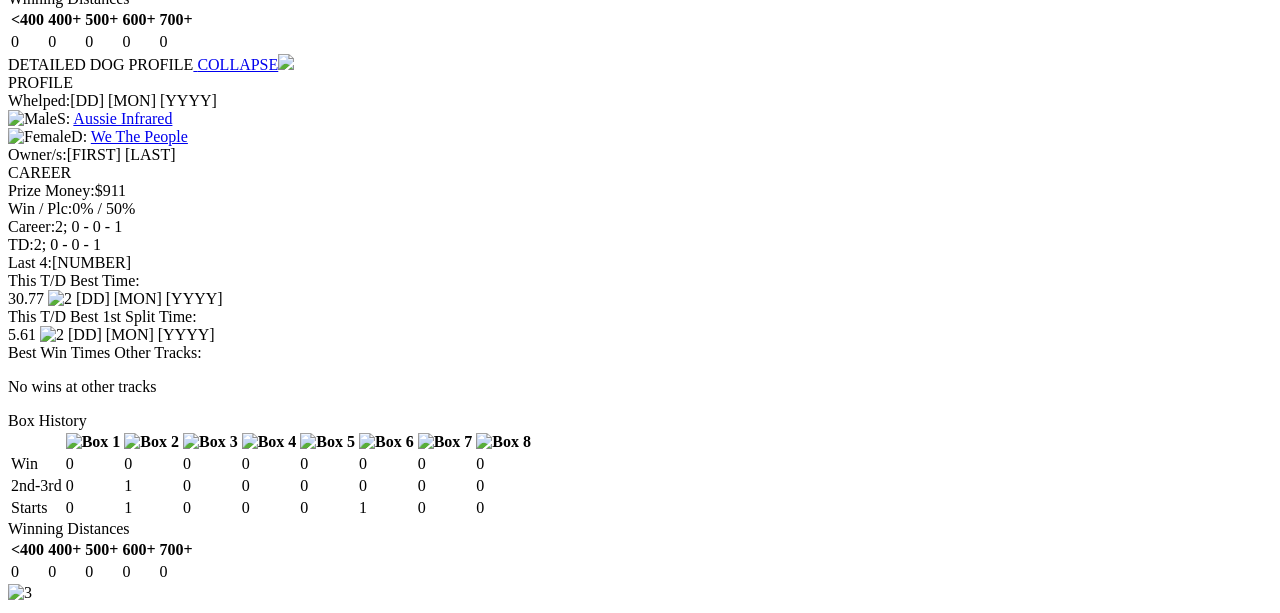 click at bounding box center [16, 31246] 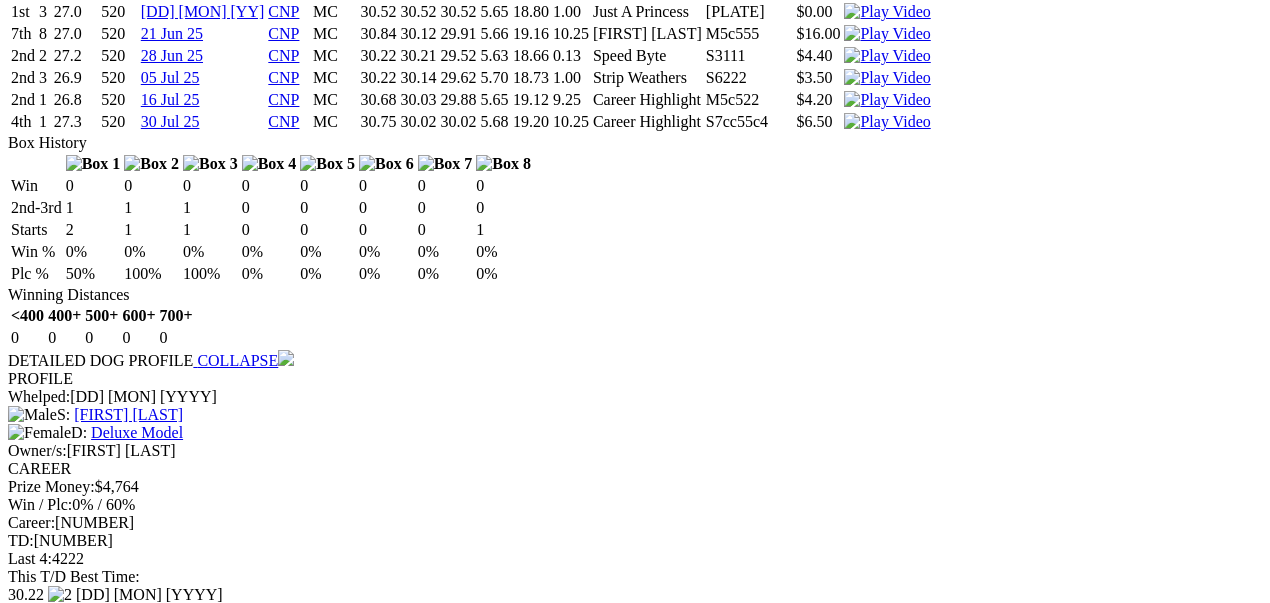 scroll, scrollTop: 4266, scrollLeft: 0, axis: vertical 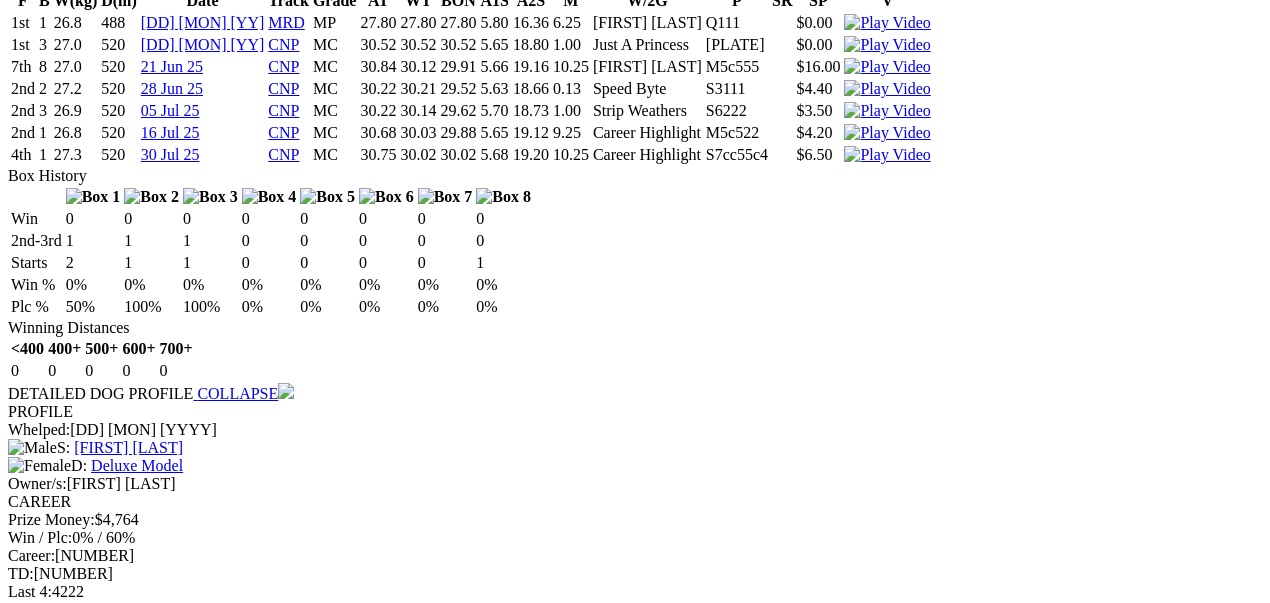 click at bounding box center (913, 12077) 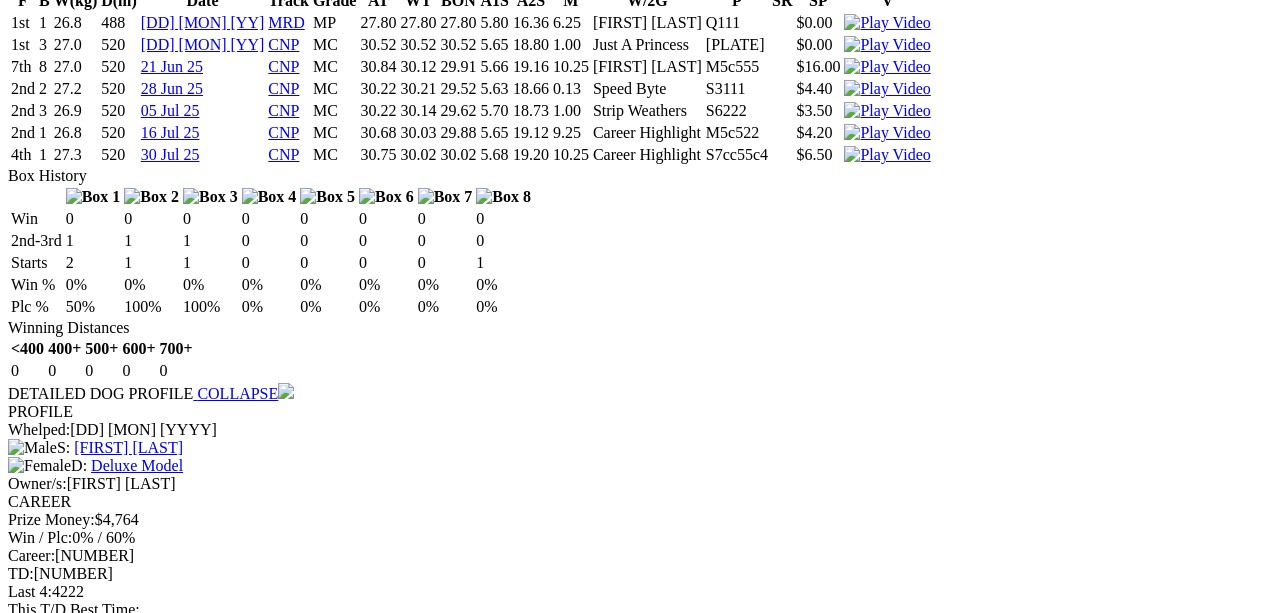 click at bounding box center [16, 30513] 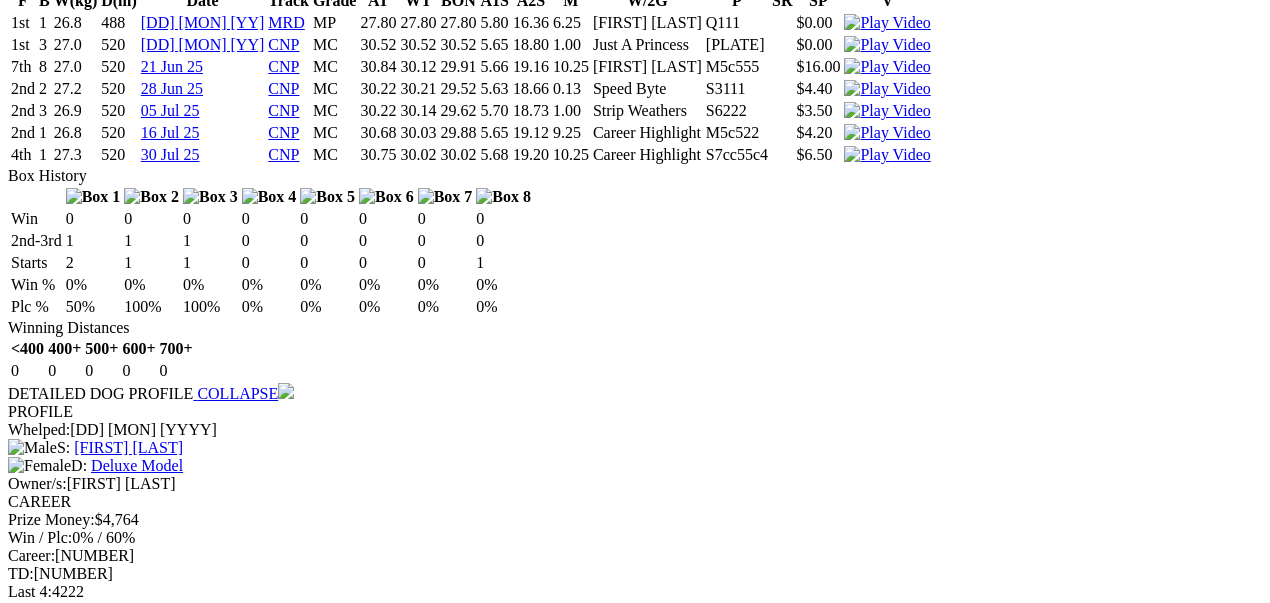 click at bounding box center (913, 12055) 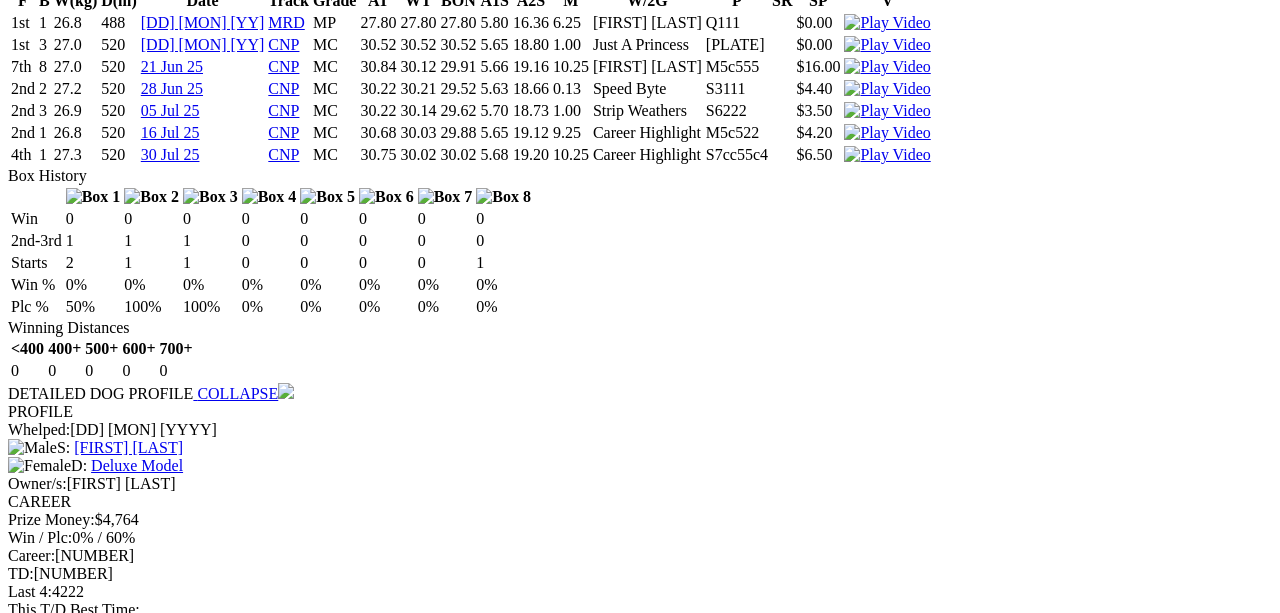 click on "[SUBURB] - Race 3" at bounding box center (630, 30757) 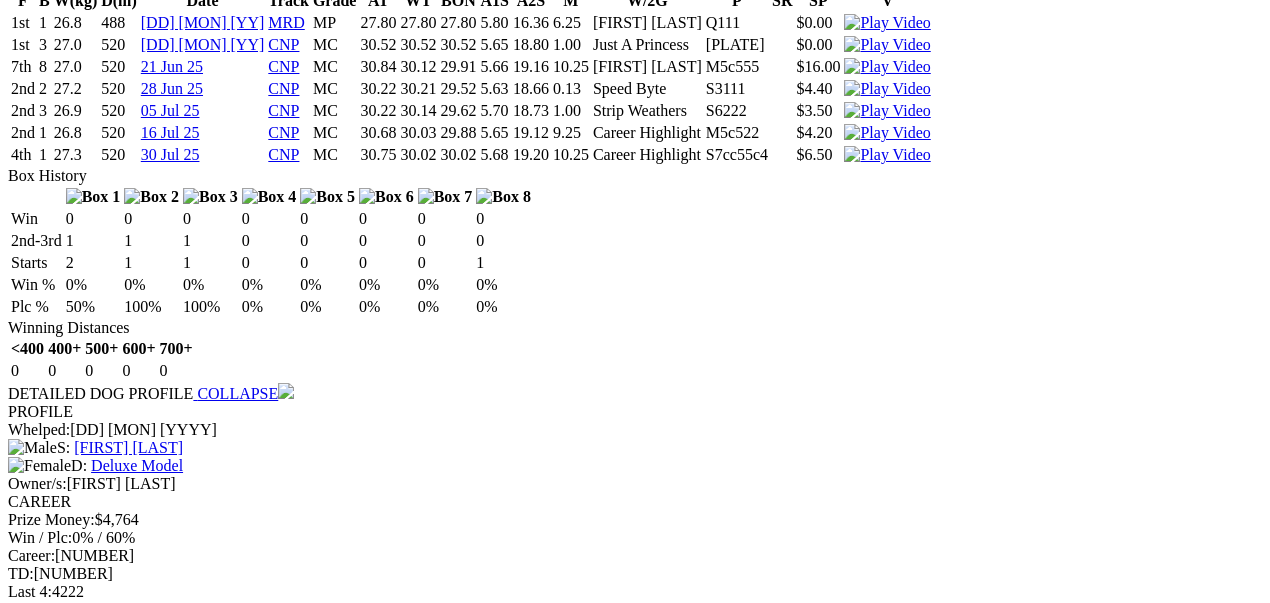 click at bounding box center [913, 12077] 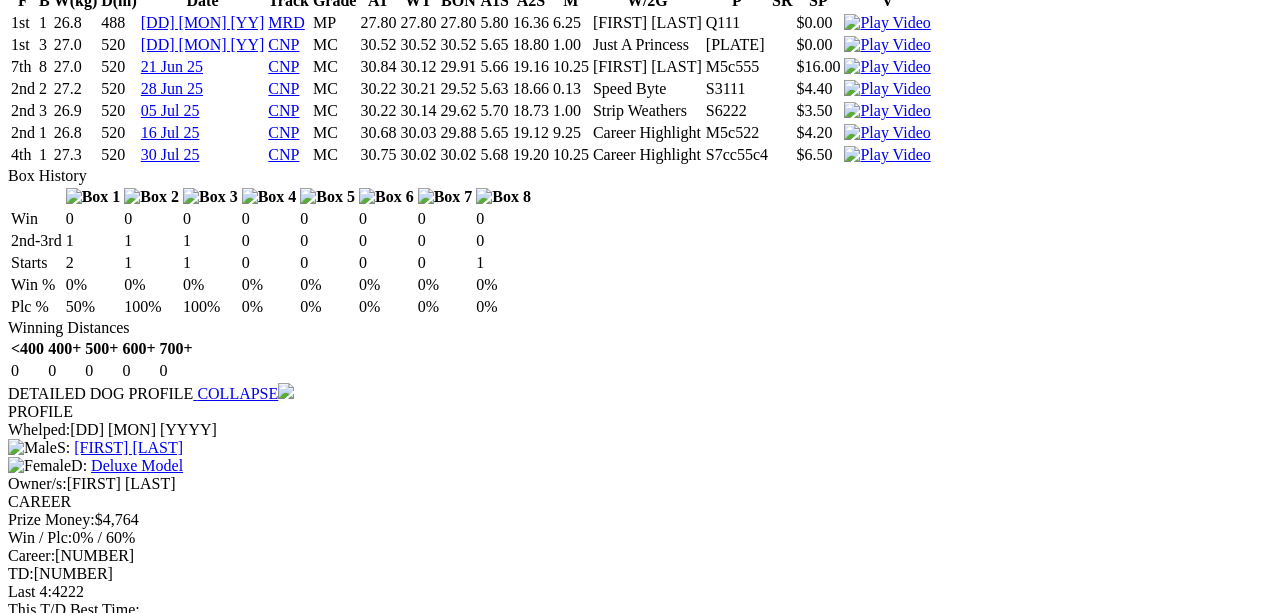 click at bounding box center [16, 30513] 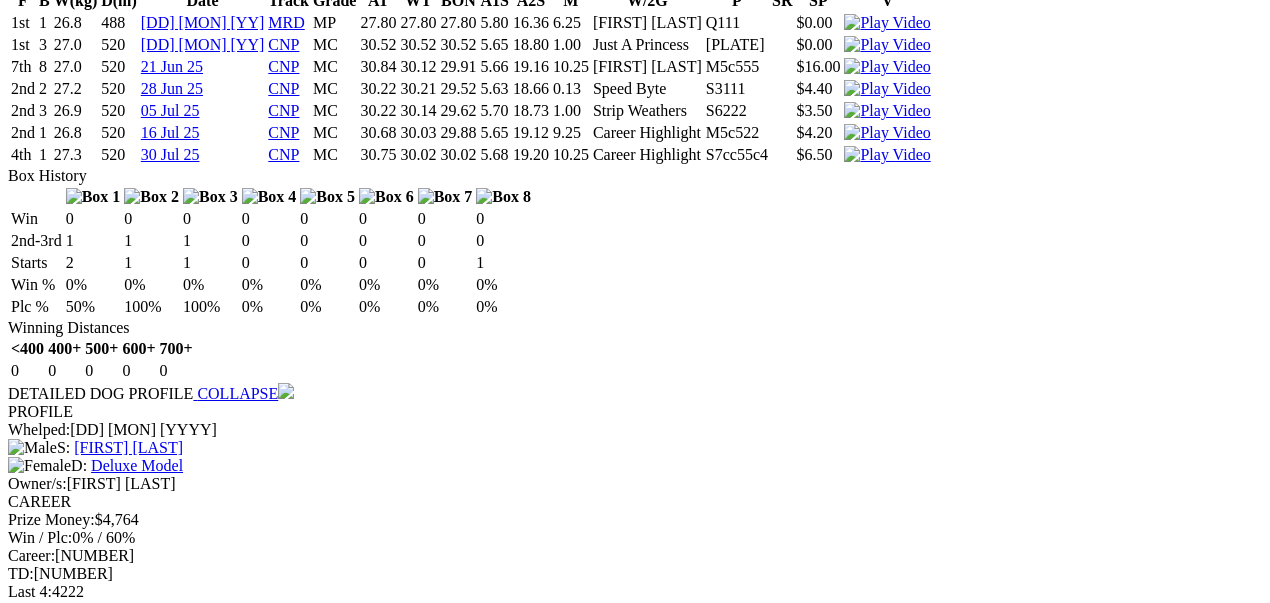 click at bounding box center [913, 12011] 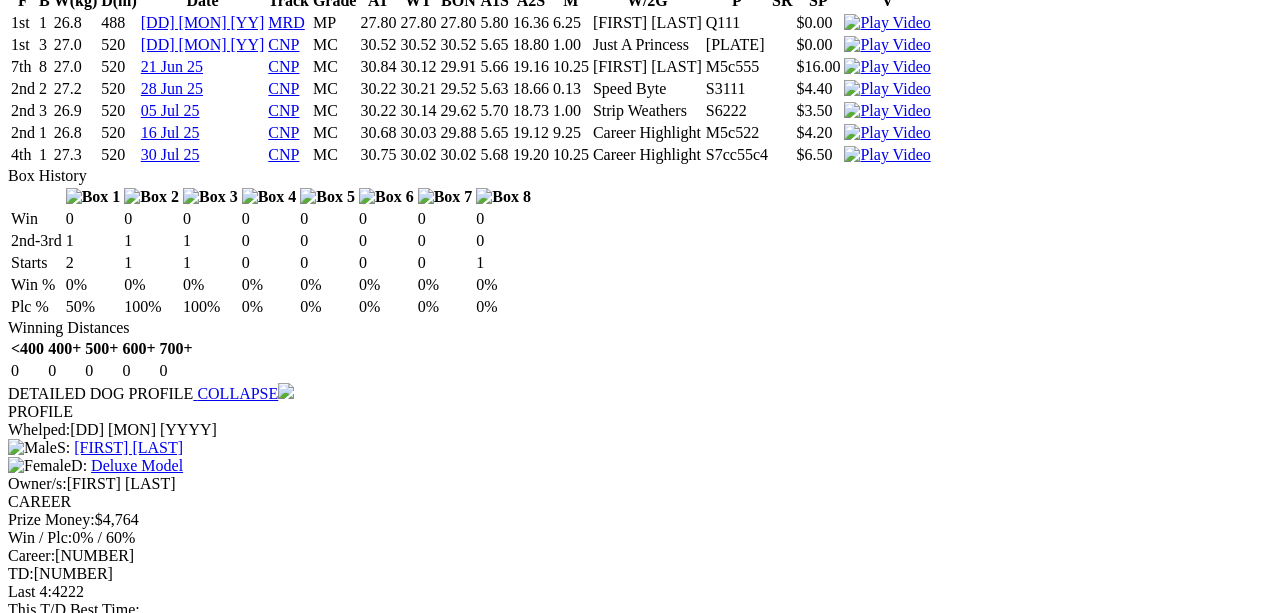 click at bounding box center [16, 30513] 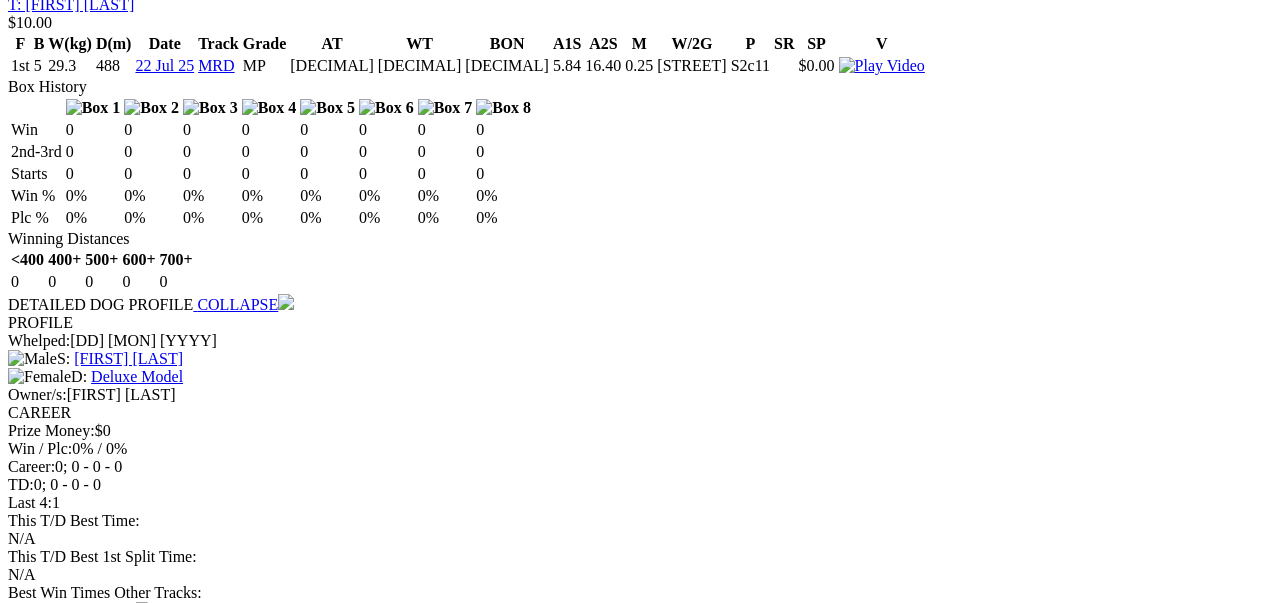 scroll, scrollTop: 5266, scrollLeft: 0, axis: vertical 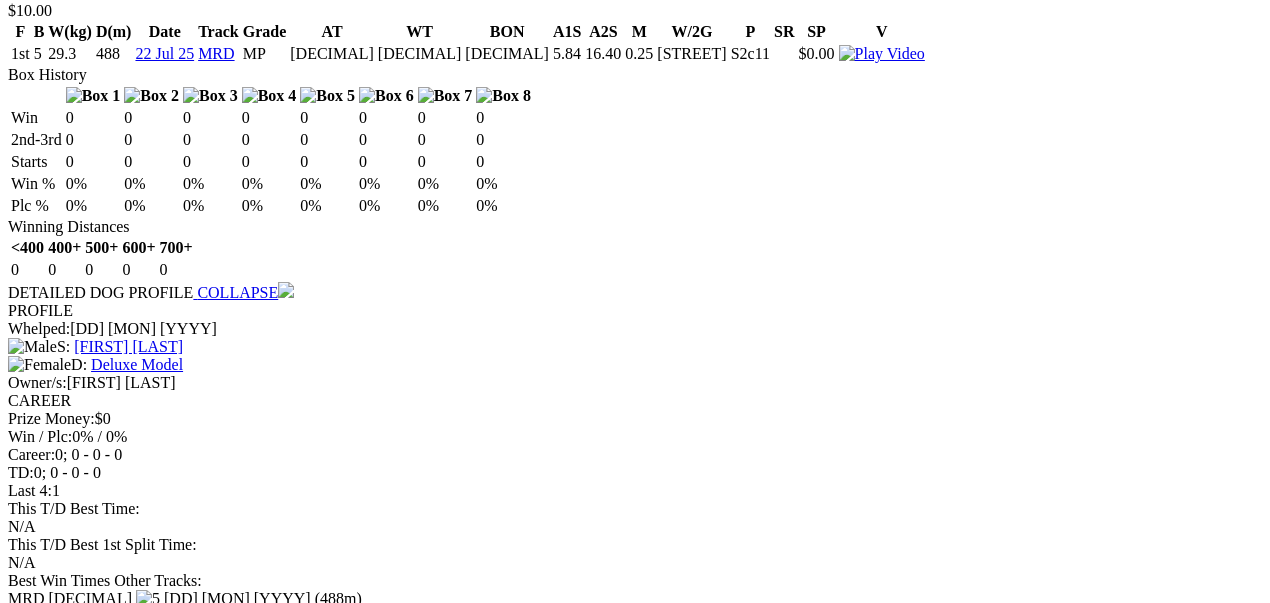 click at bounding box center (763, 11945) 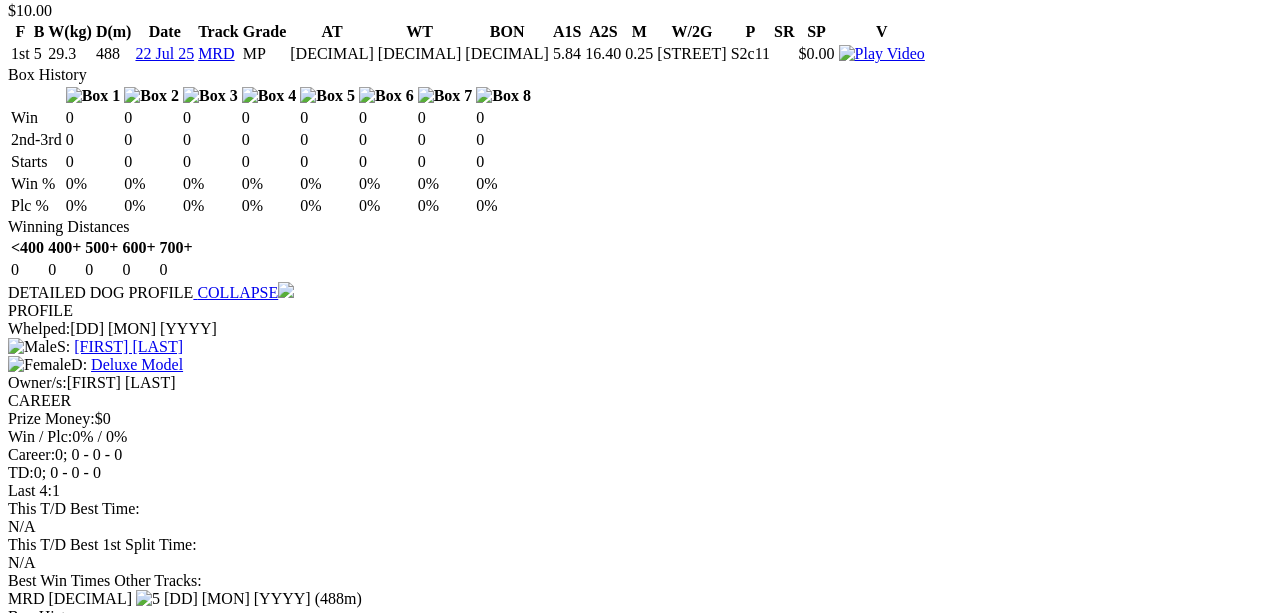 click at bounding box center (16, 29513) 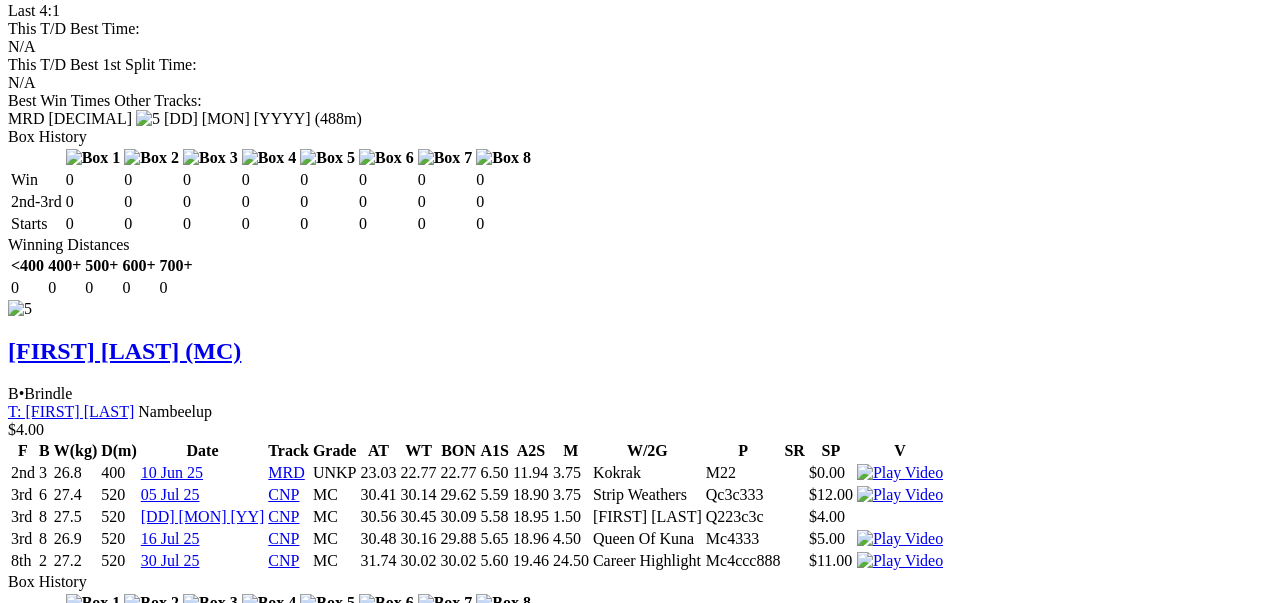 scroll, scrollTop: 5866, scrollLeft: 0, axis: vertical 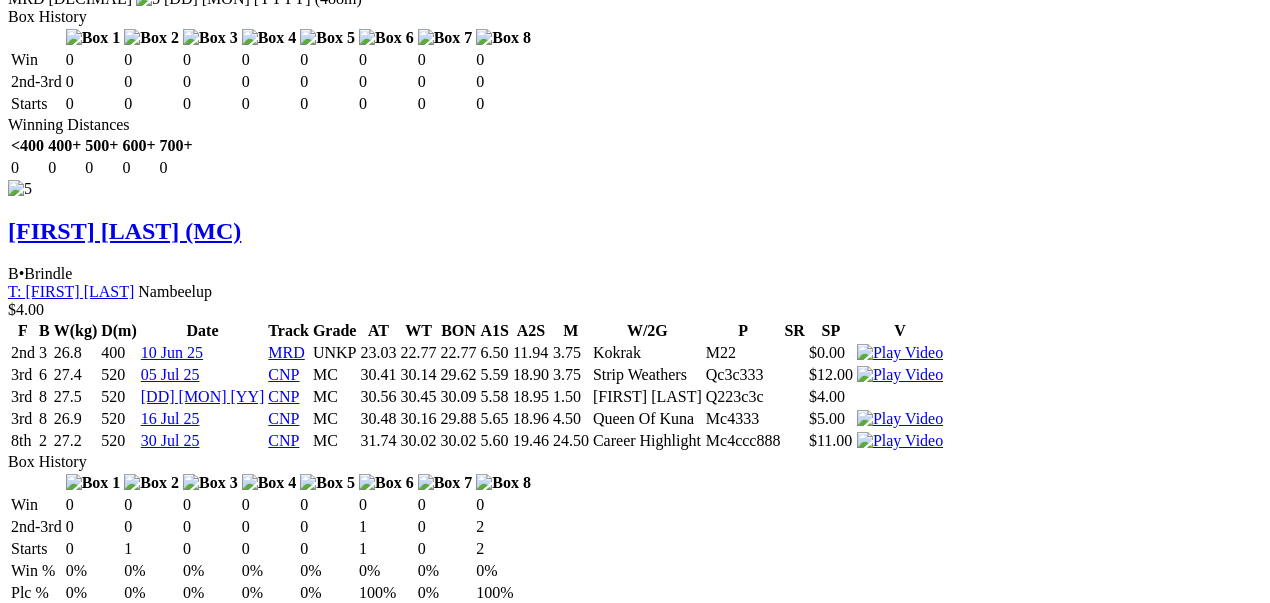 click at bounding box center [898, 12301] 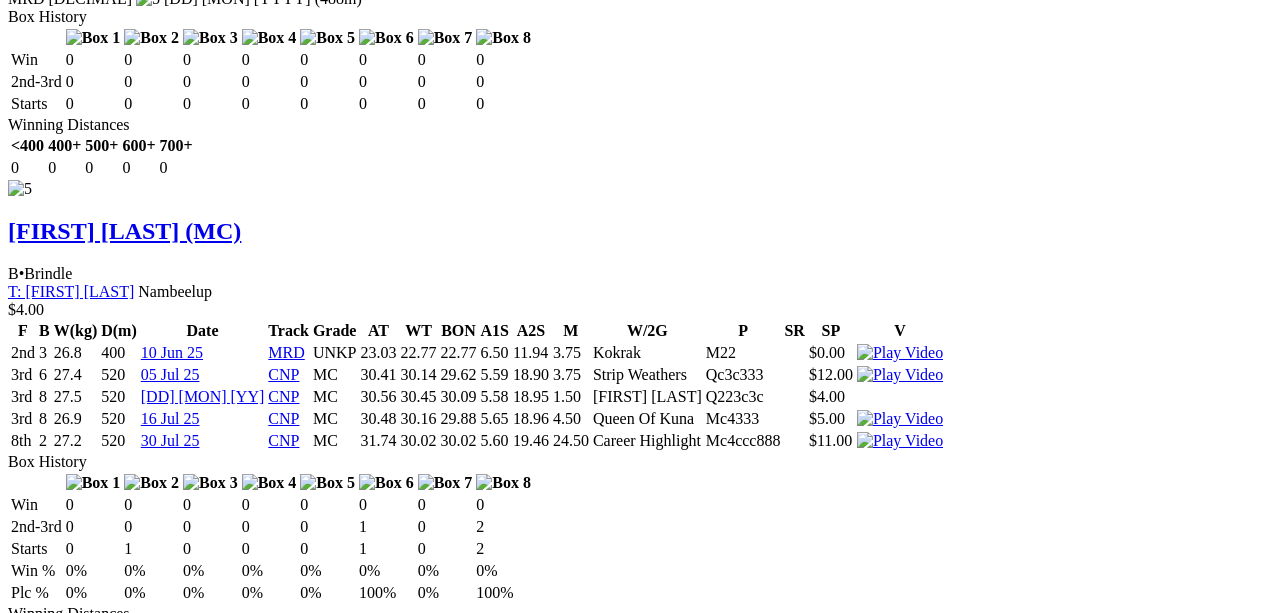 click at bounding box center (16, 28913) 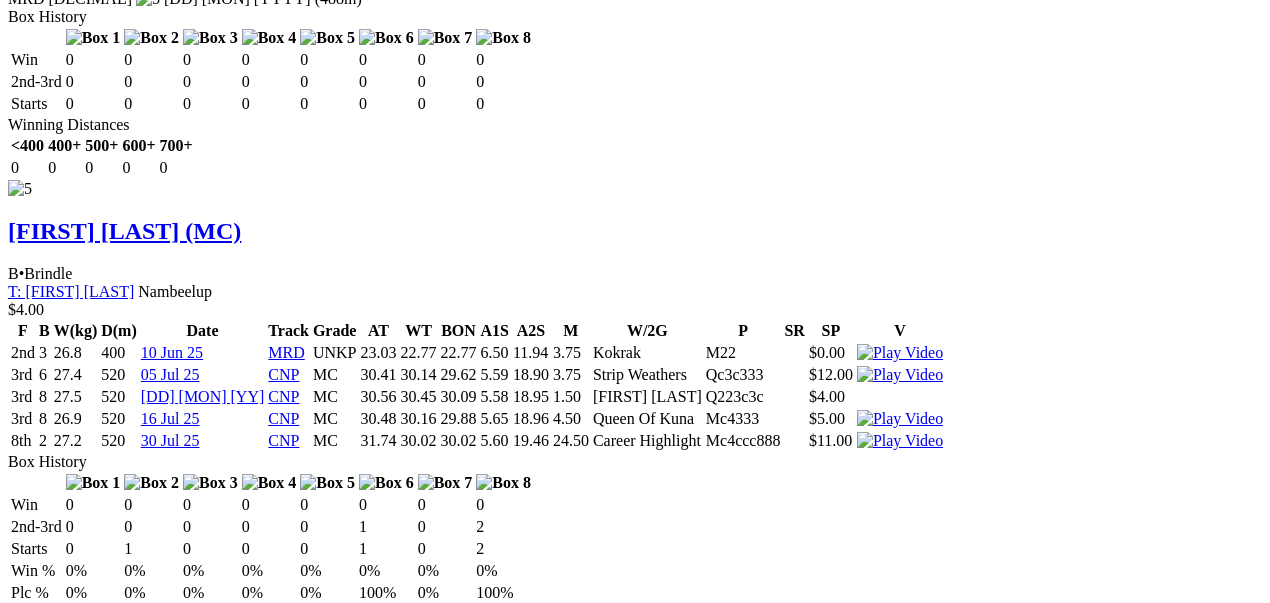 click at bounding box center (898, 12279) 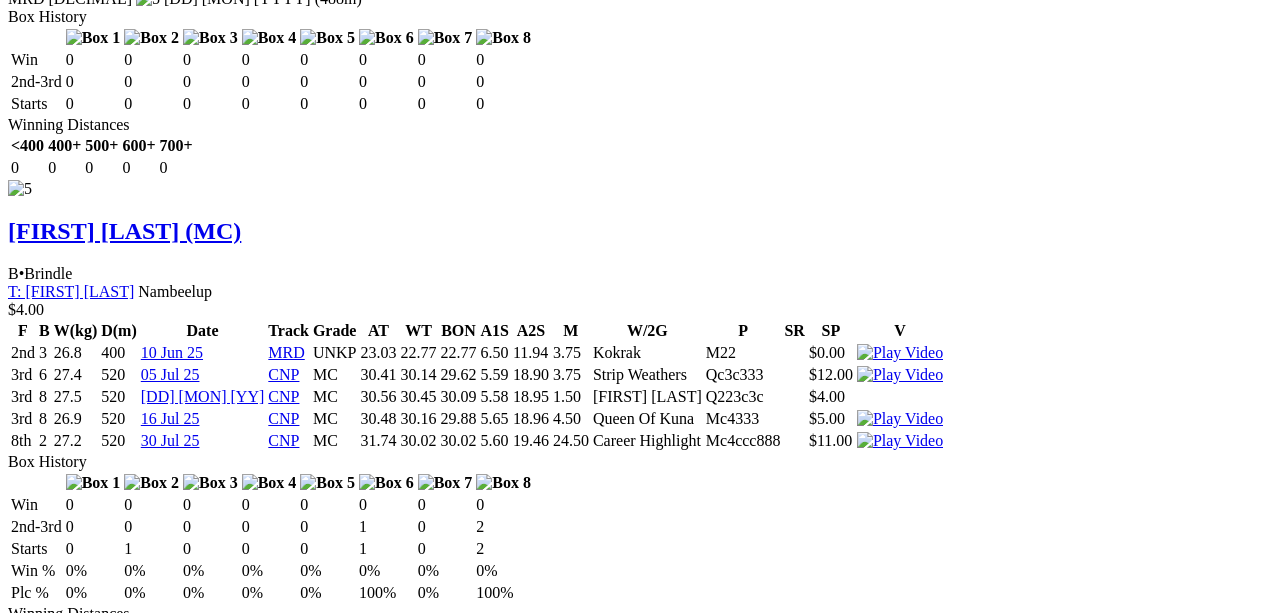 click at bounding box center [16, 28913] 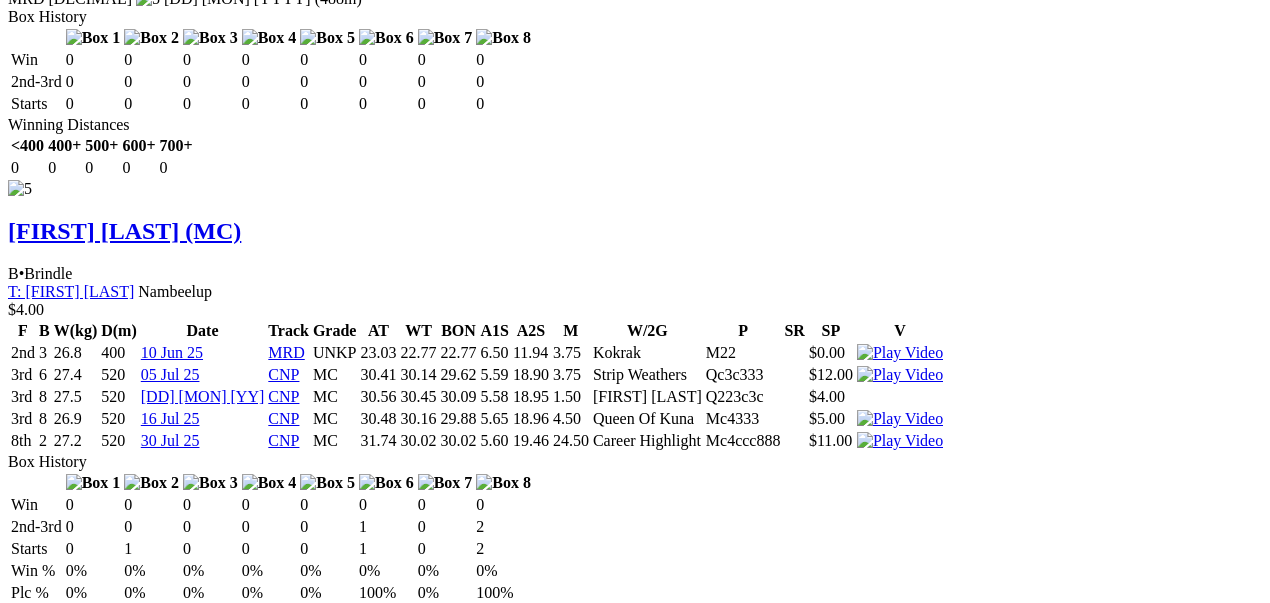 click at bounding box center (898, 12257) 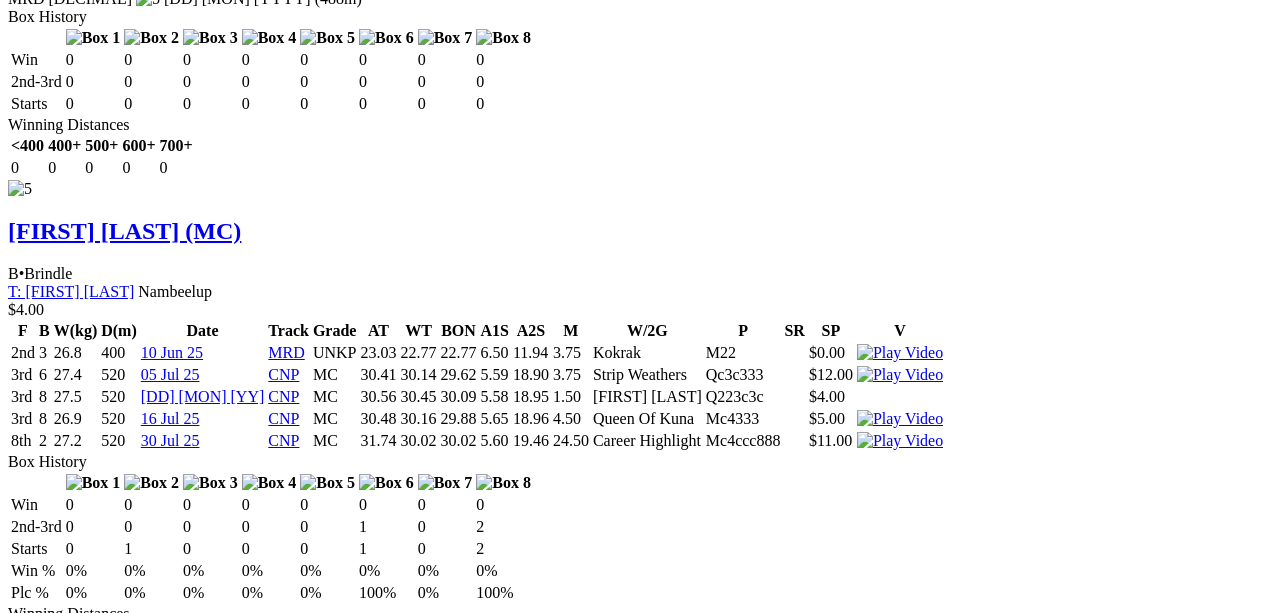 click at bounding box center (16, 28913) 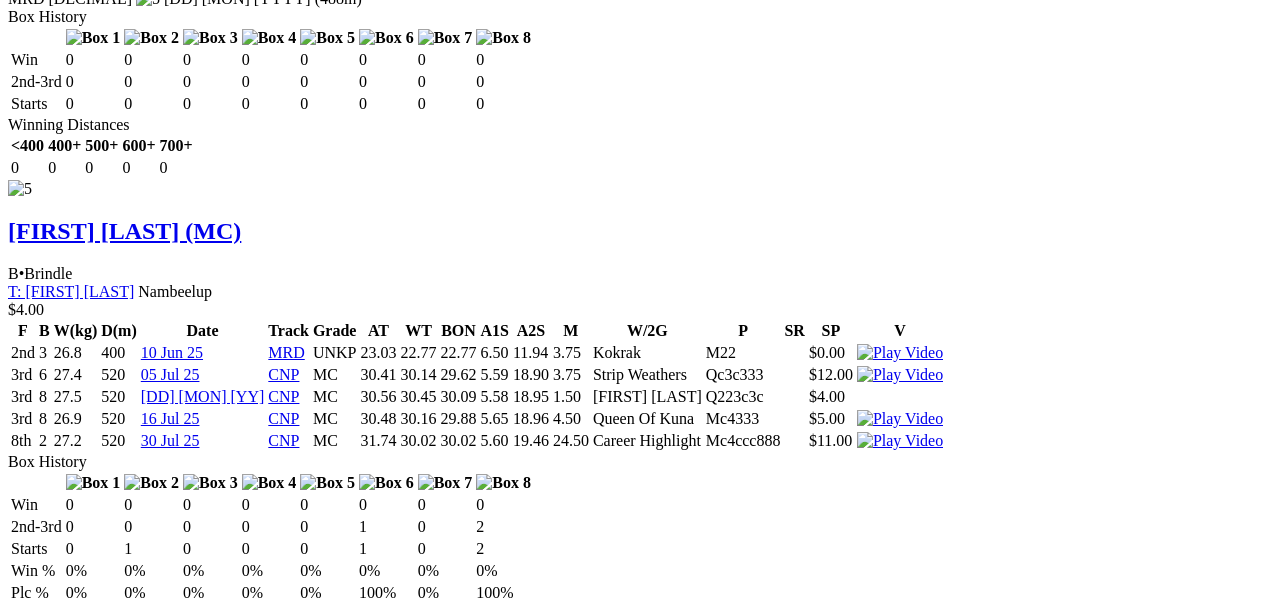 click at bounding box center (898, 12235) 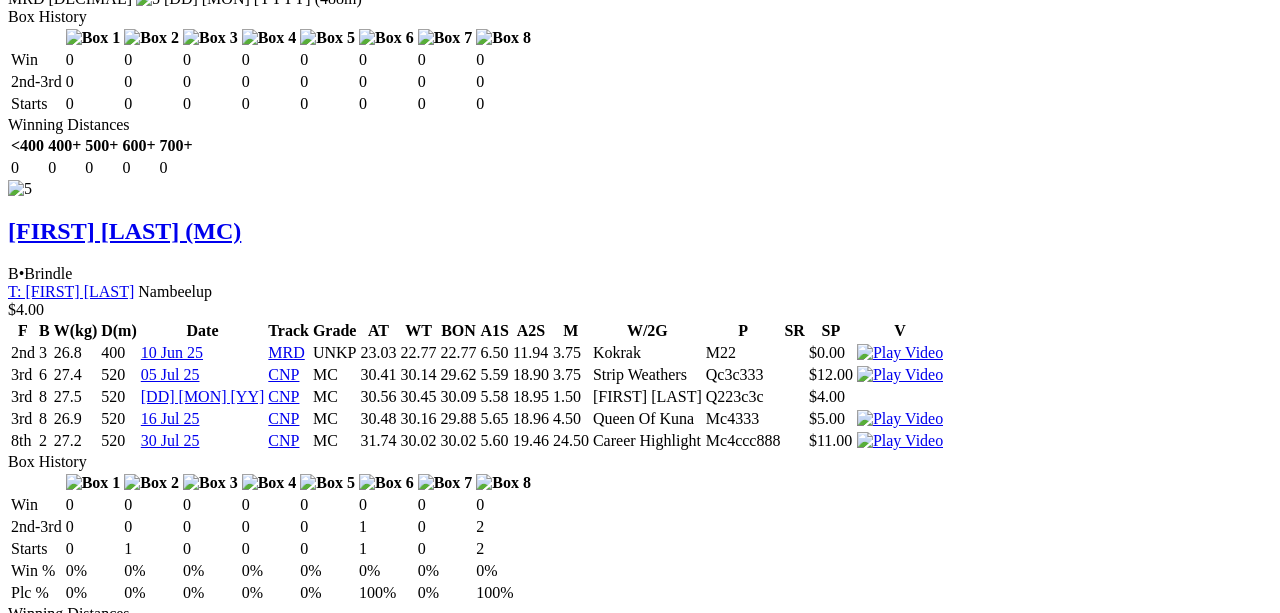 click at bounding box center [16, 28913] 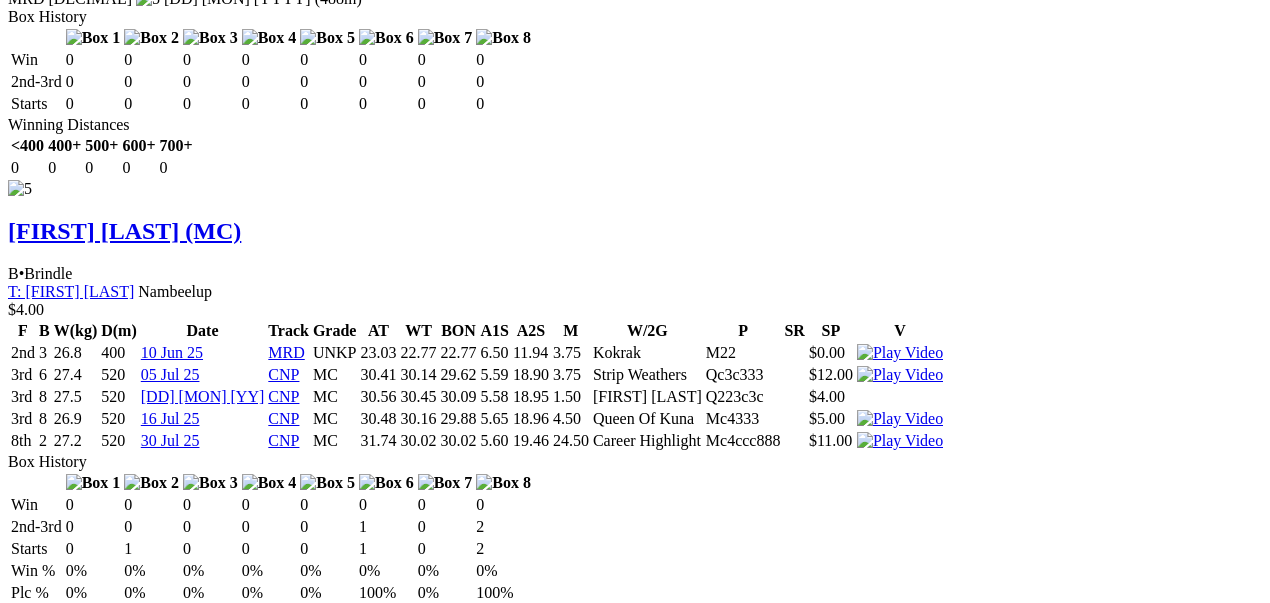 click at bounding box center [898, 12257] 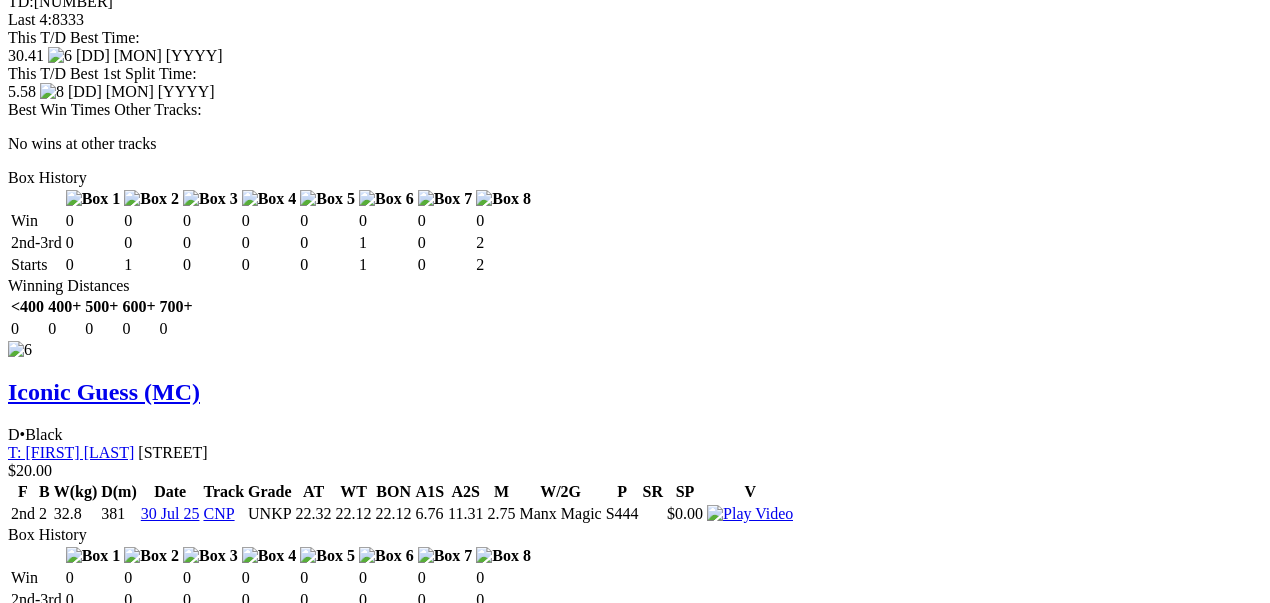 scroll, scrollTop: 6666, scrollLeft: 0, axis: vertical 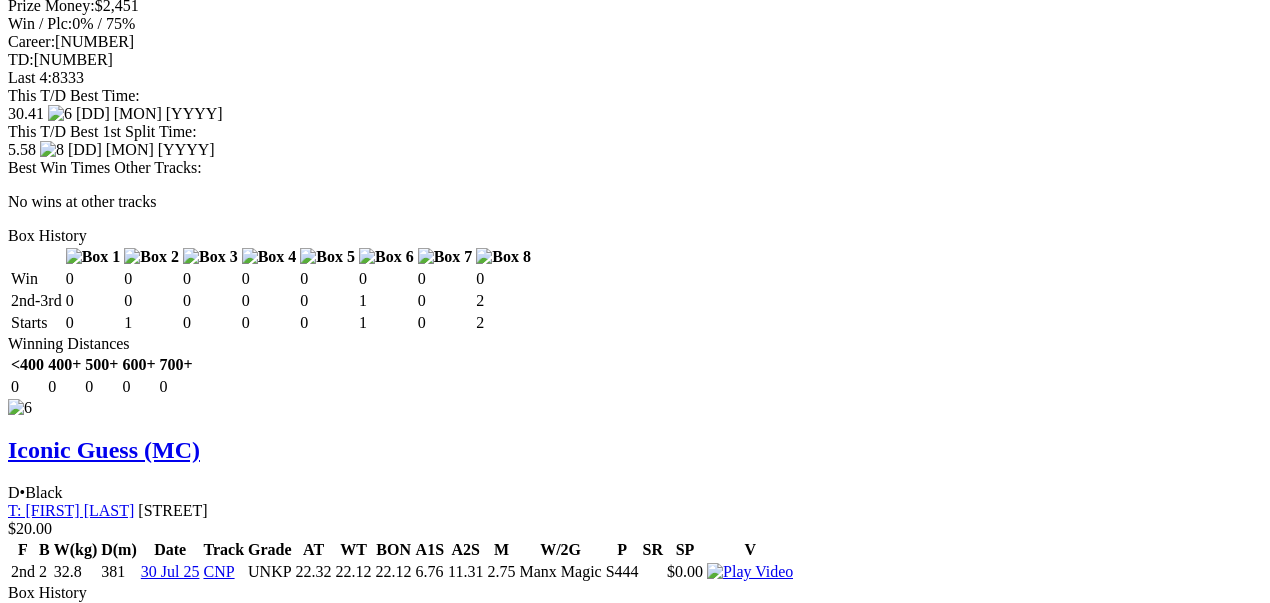 click at bounding box center (849, 12369) 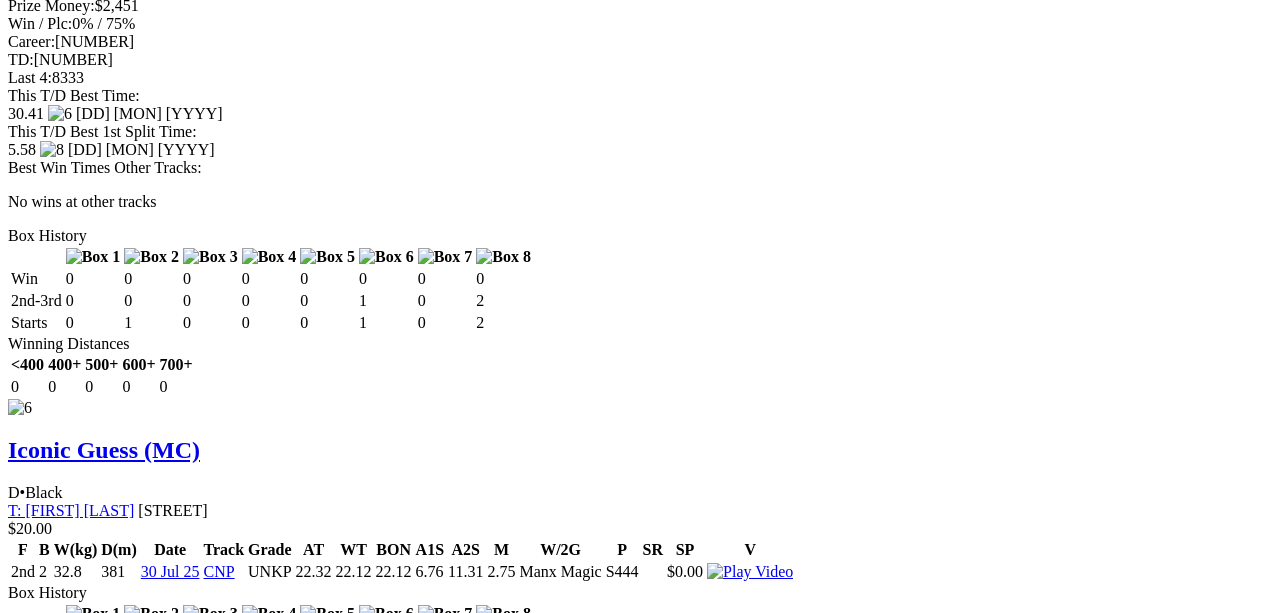 click at bounding box center [16, 28113] 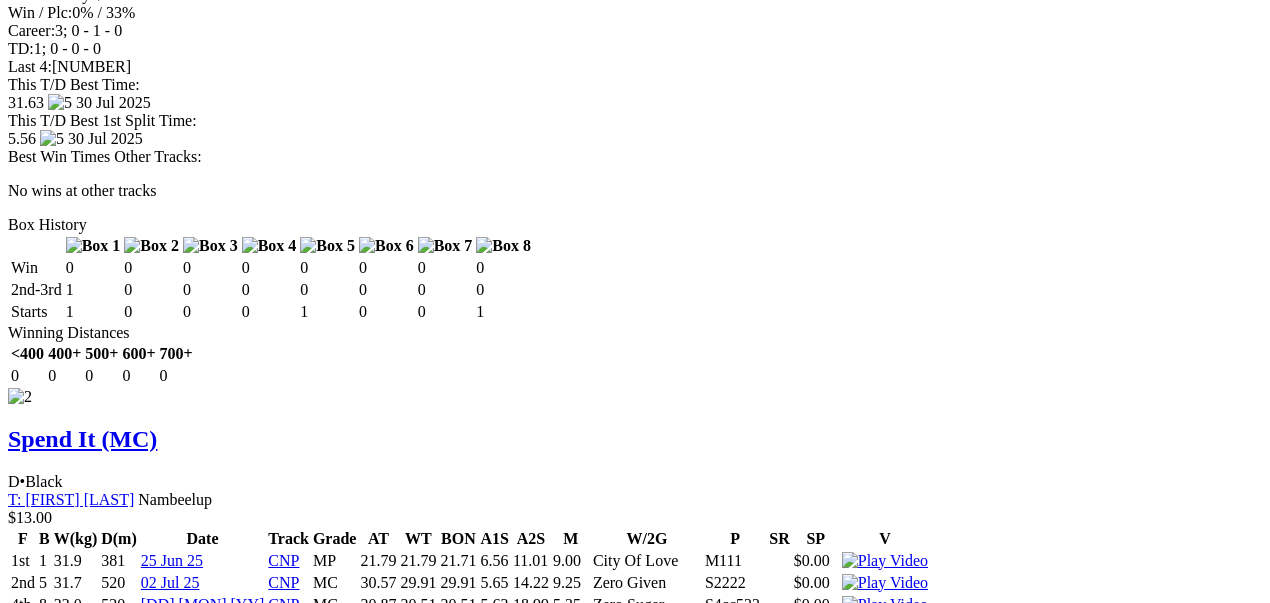 scroll, scrollTop: 2733, scrollLeft: 0, axis: vertical 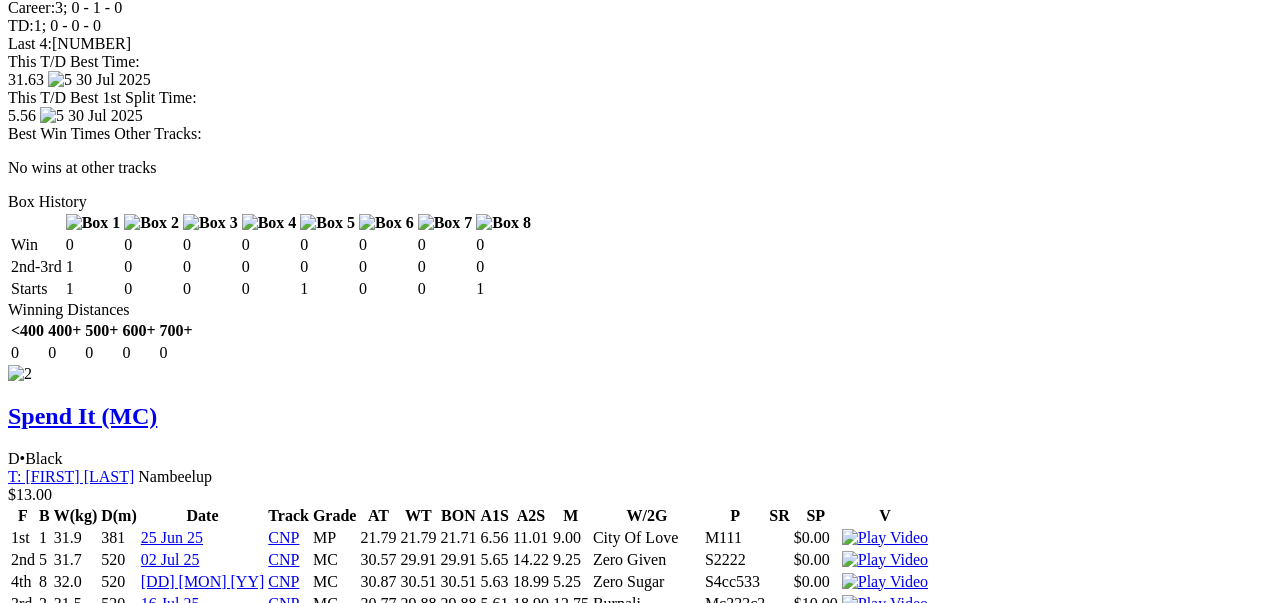 click at bounding box center [901, 11807] 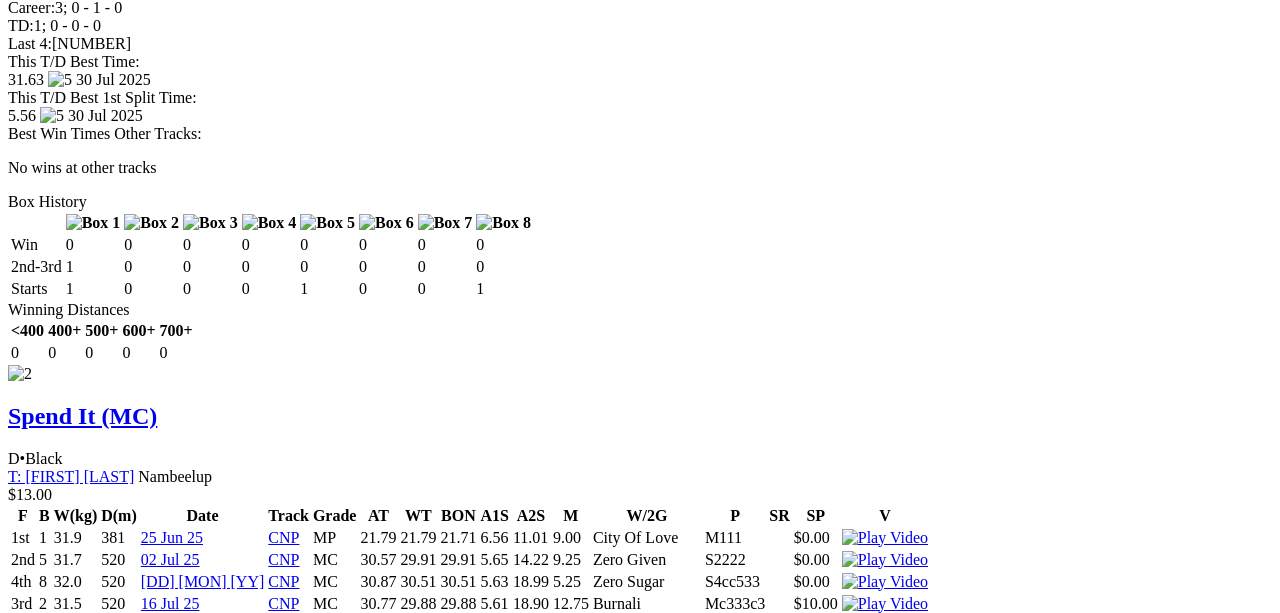 click at bounding box center (16, 32046) 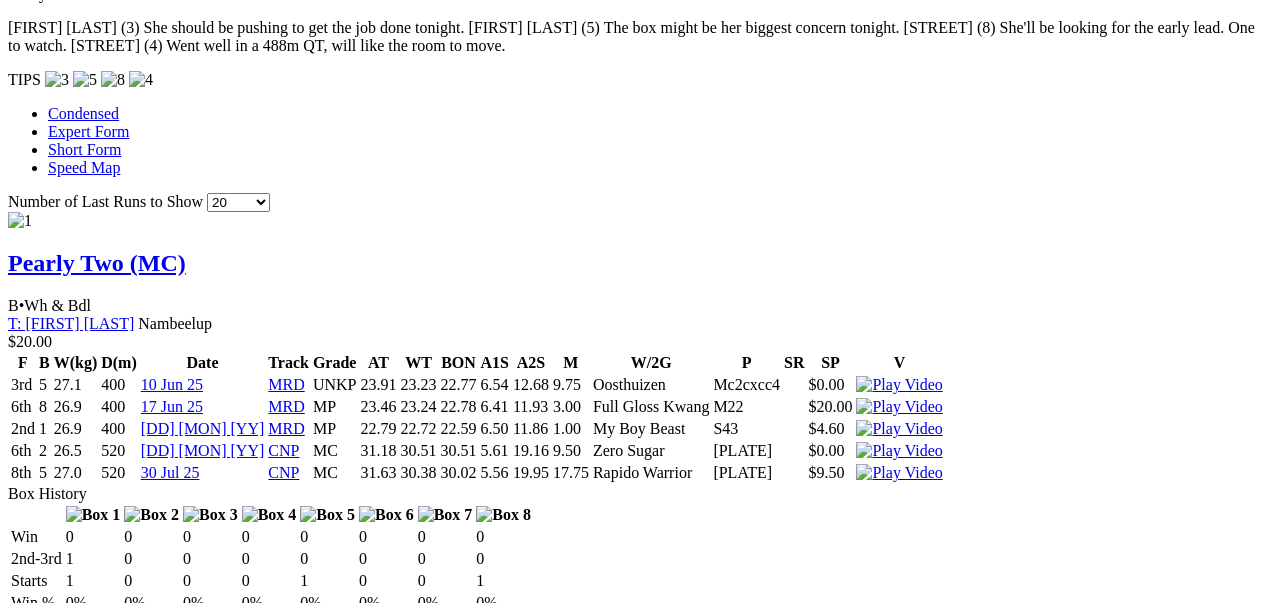 scroll, scrollTop: 1866, scrollLeft: 0, axis: vertical 